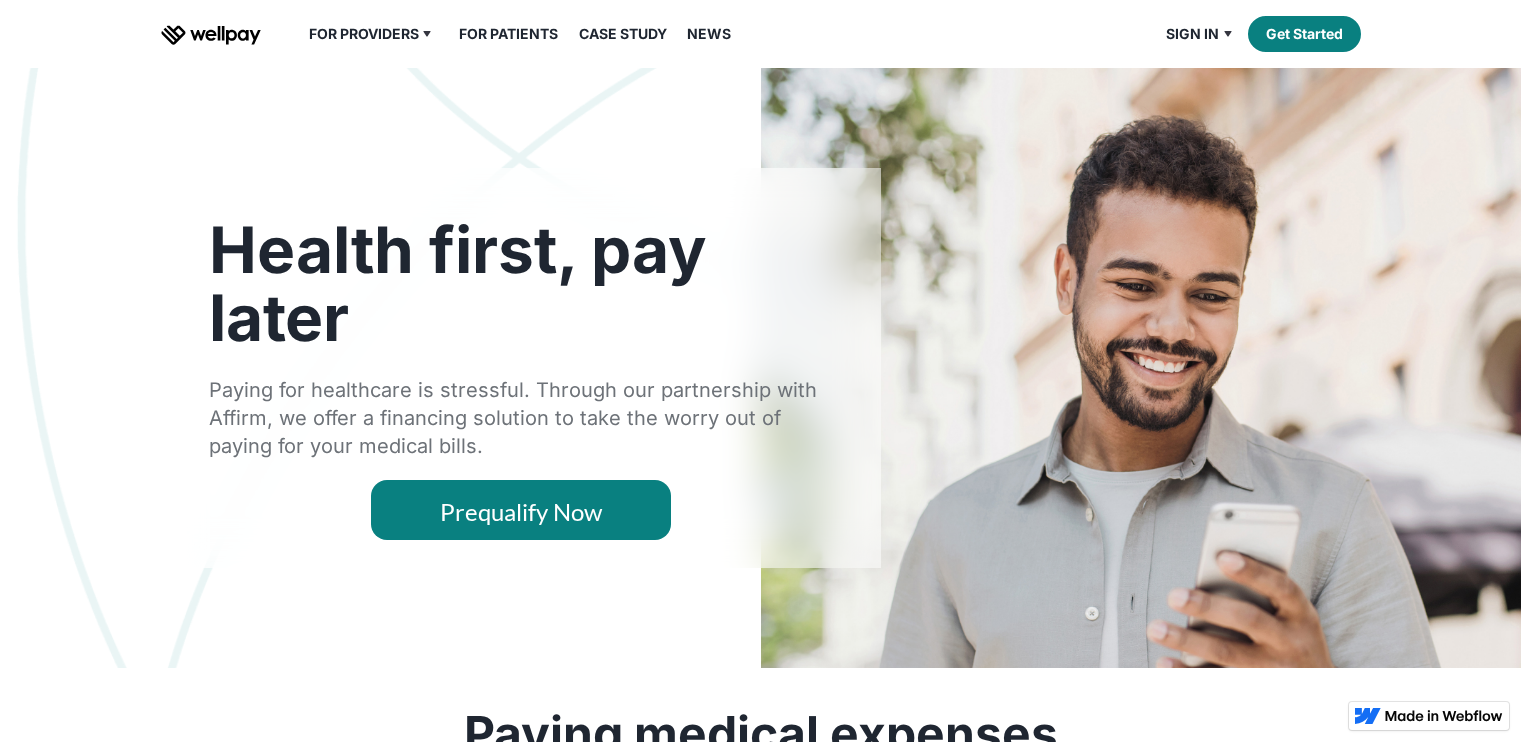 scroll, scrollTop: 0, scrollLeft: 0, axis: both 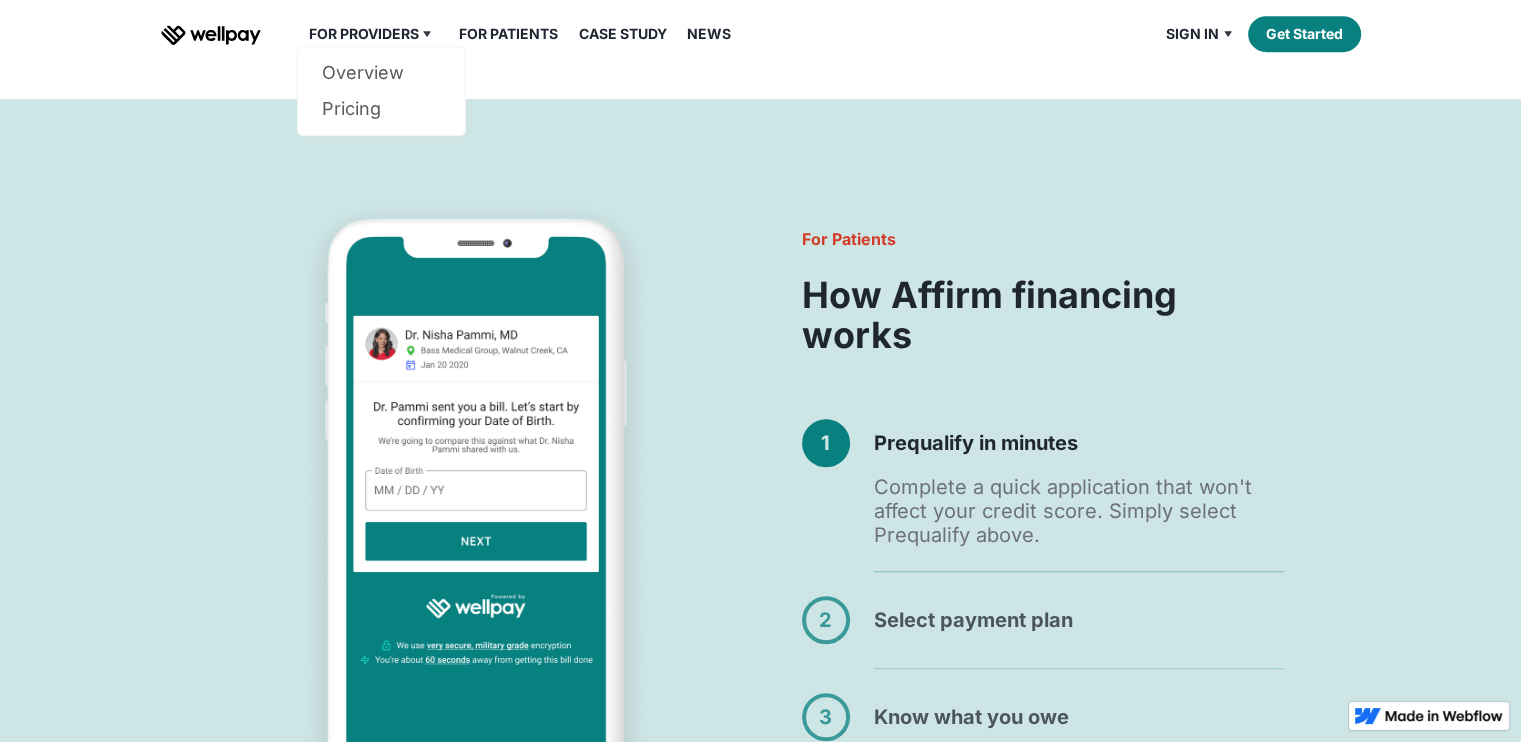 click at bounding box center [427, 34] 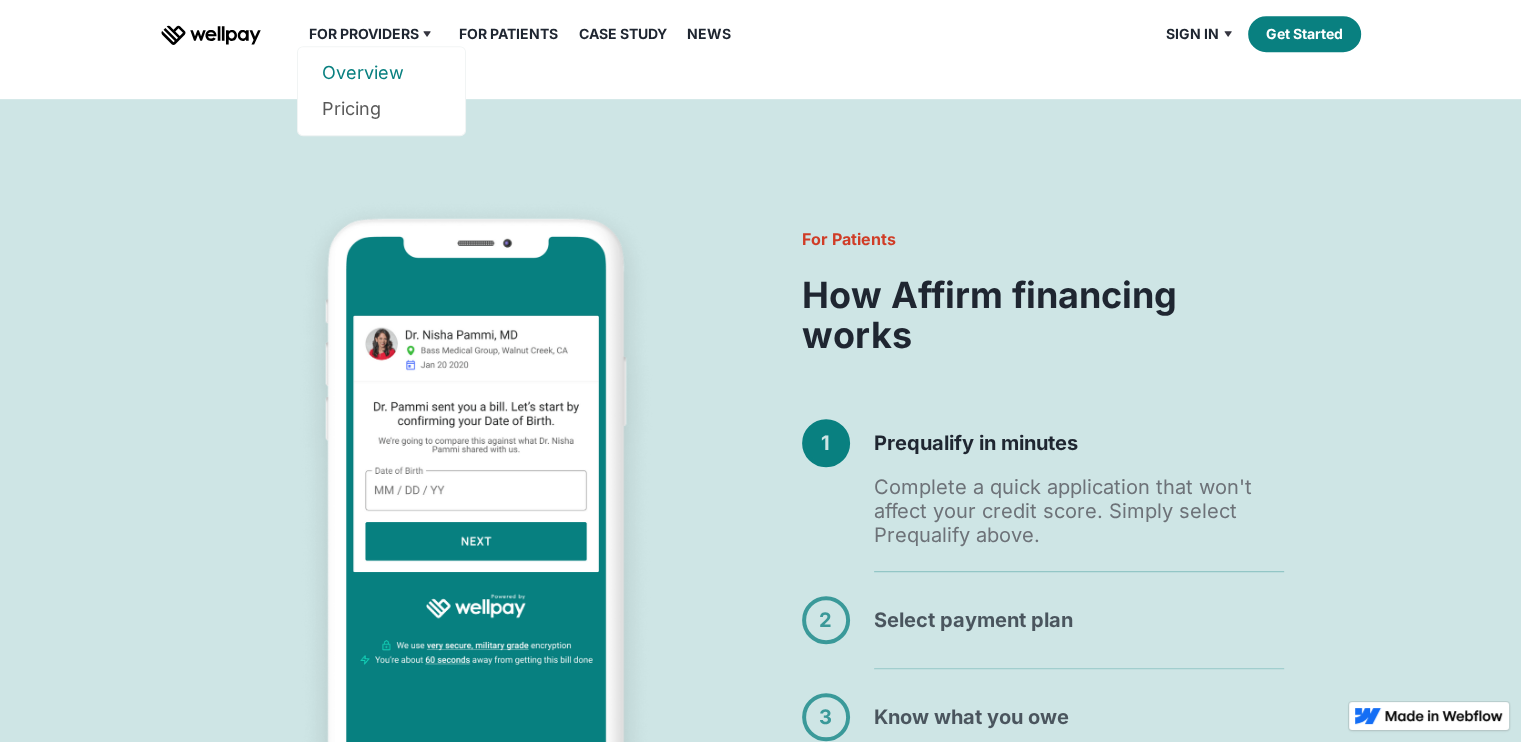 click on "Overview" at bounding box center [381, 73] 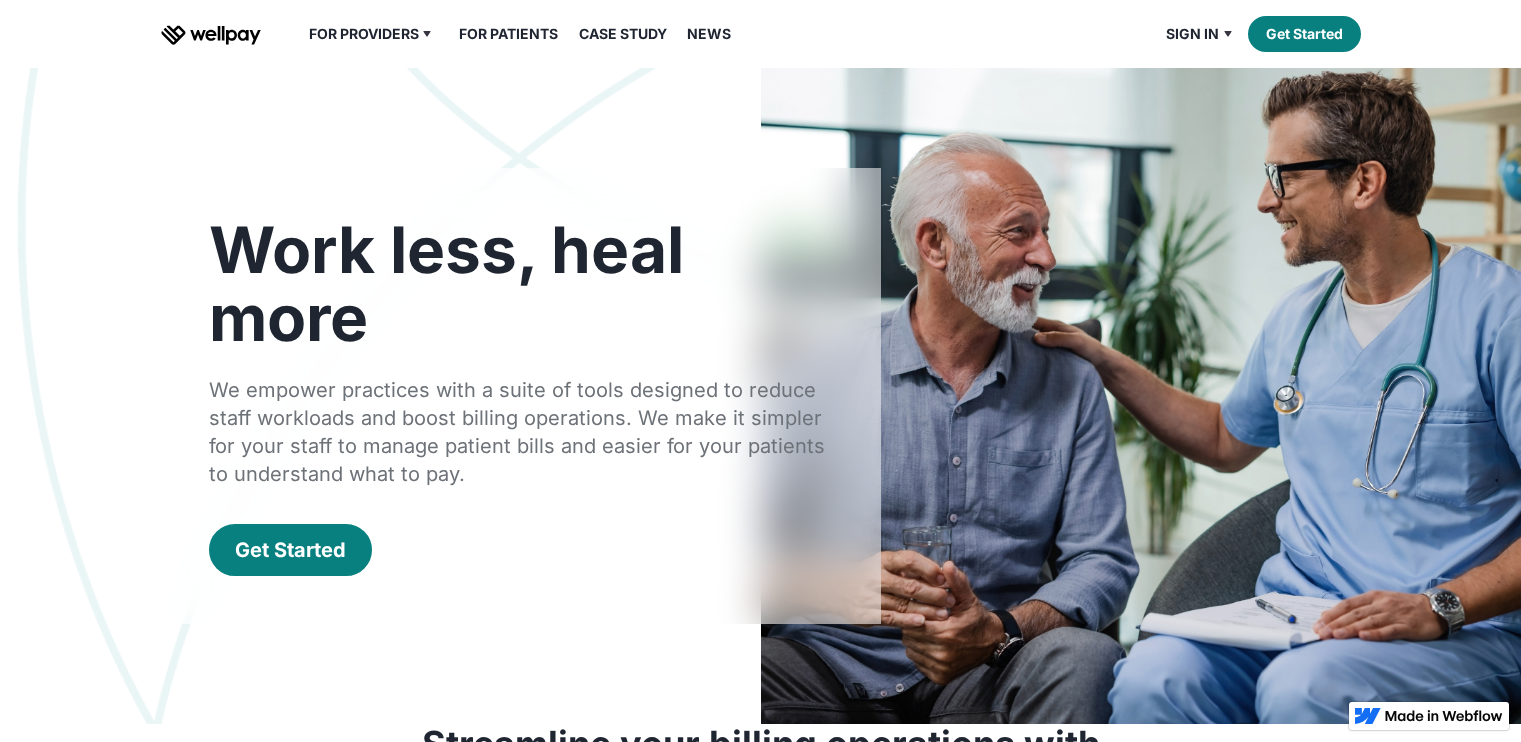 scroll, scrollTop: 0, scrollLeft: 0, axis: both 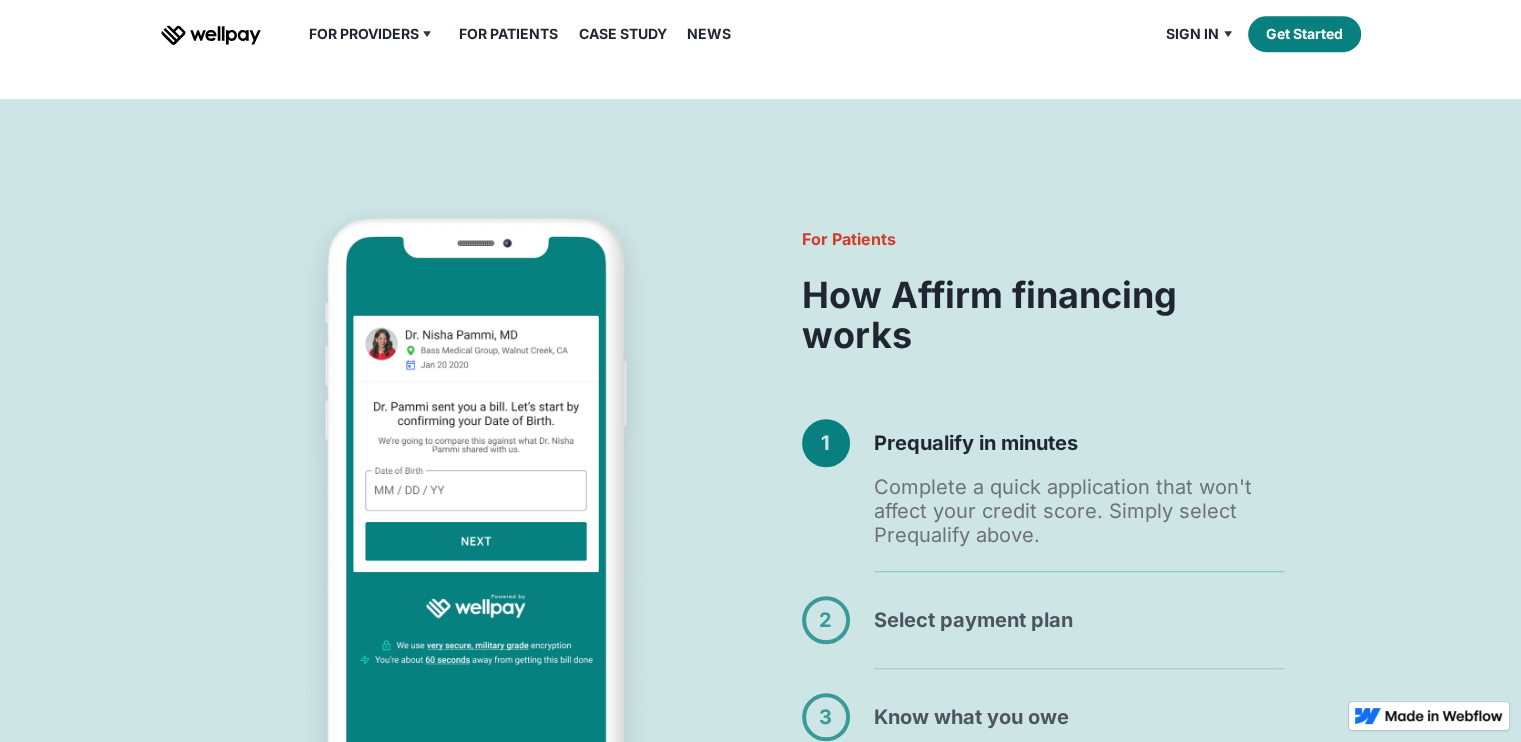 click on "For Patients" at bounding box center (508, 34) 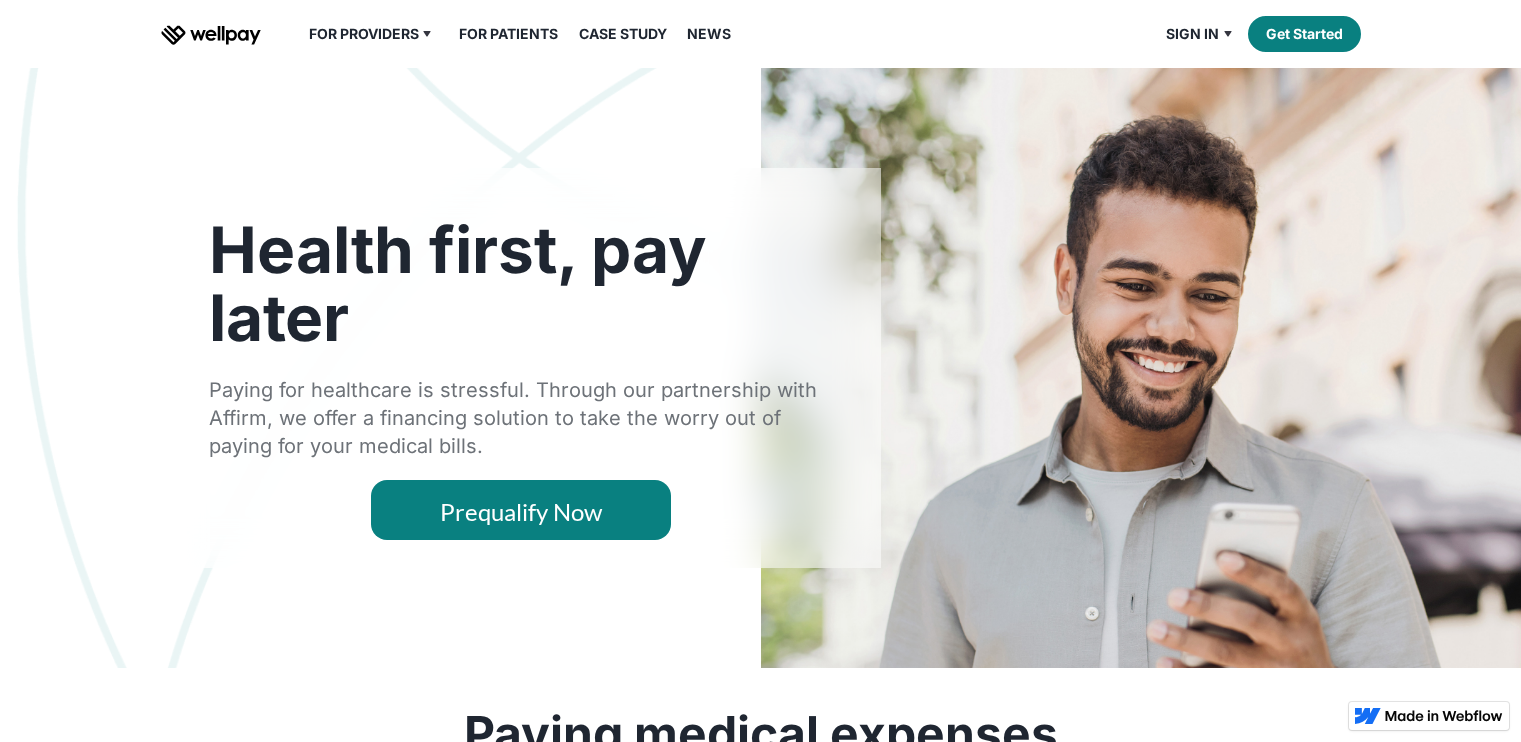 scroll, scrollTop: 0, scrollLeft: 0, axis: both 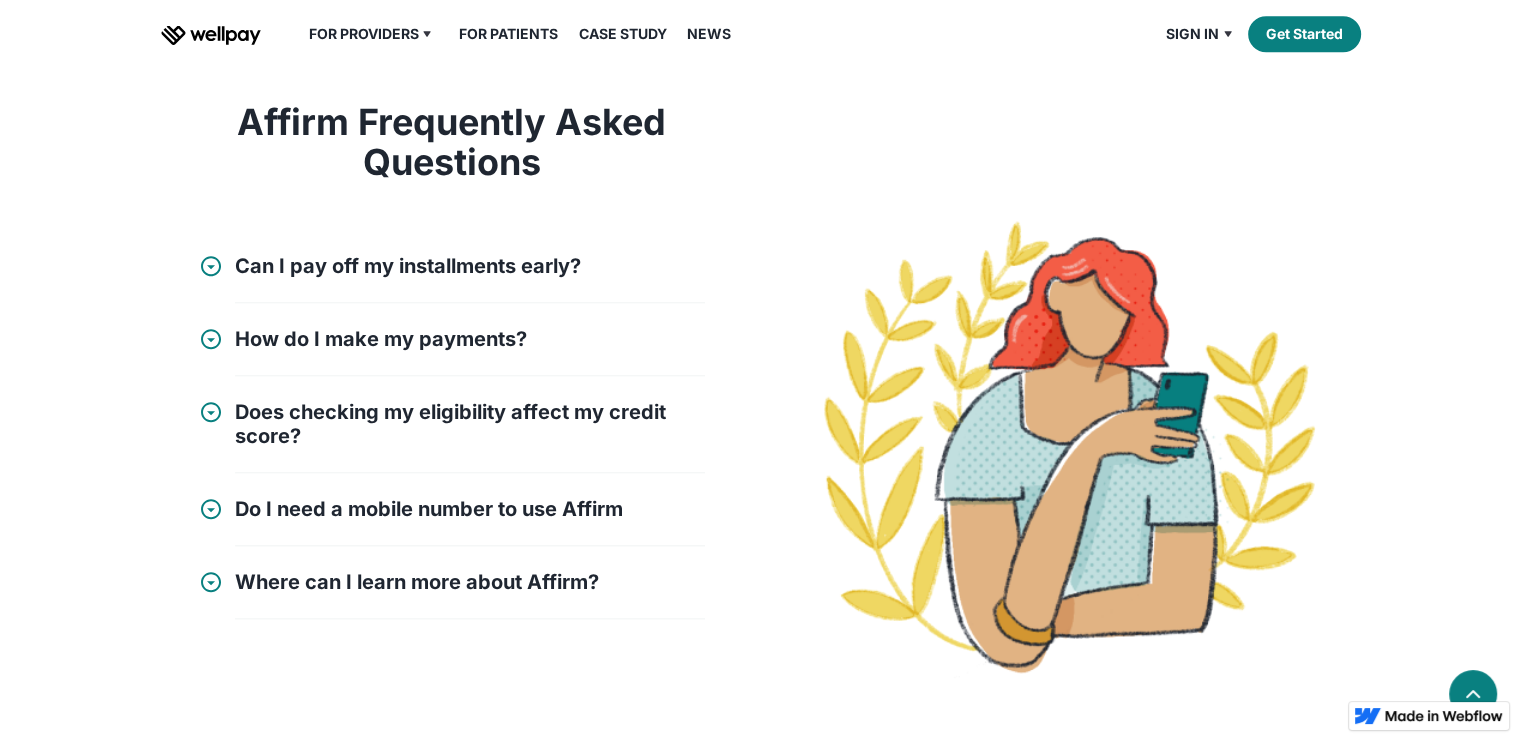 click at bounding box center (211, 266) 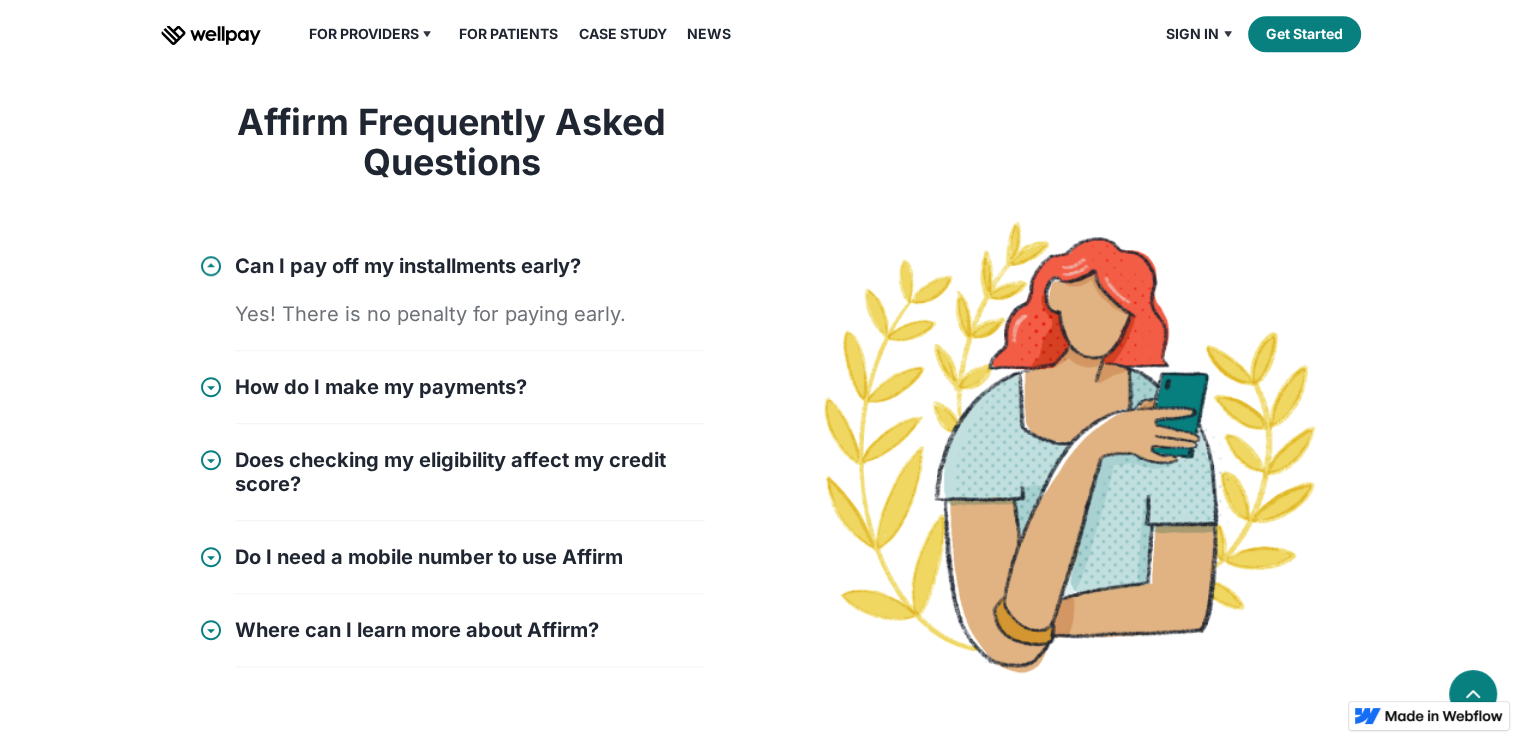 click at bounding box center (211, 266) 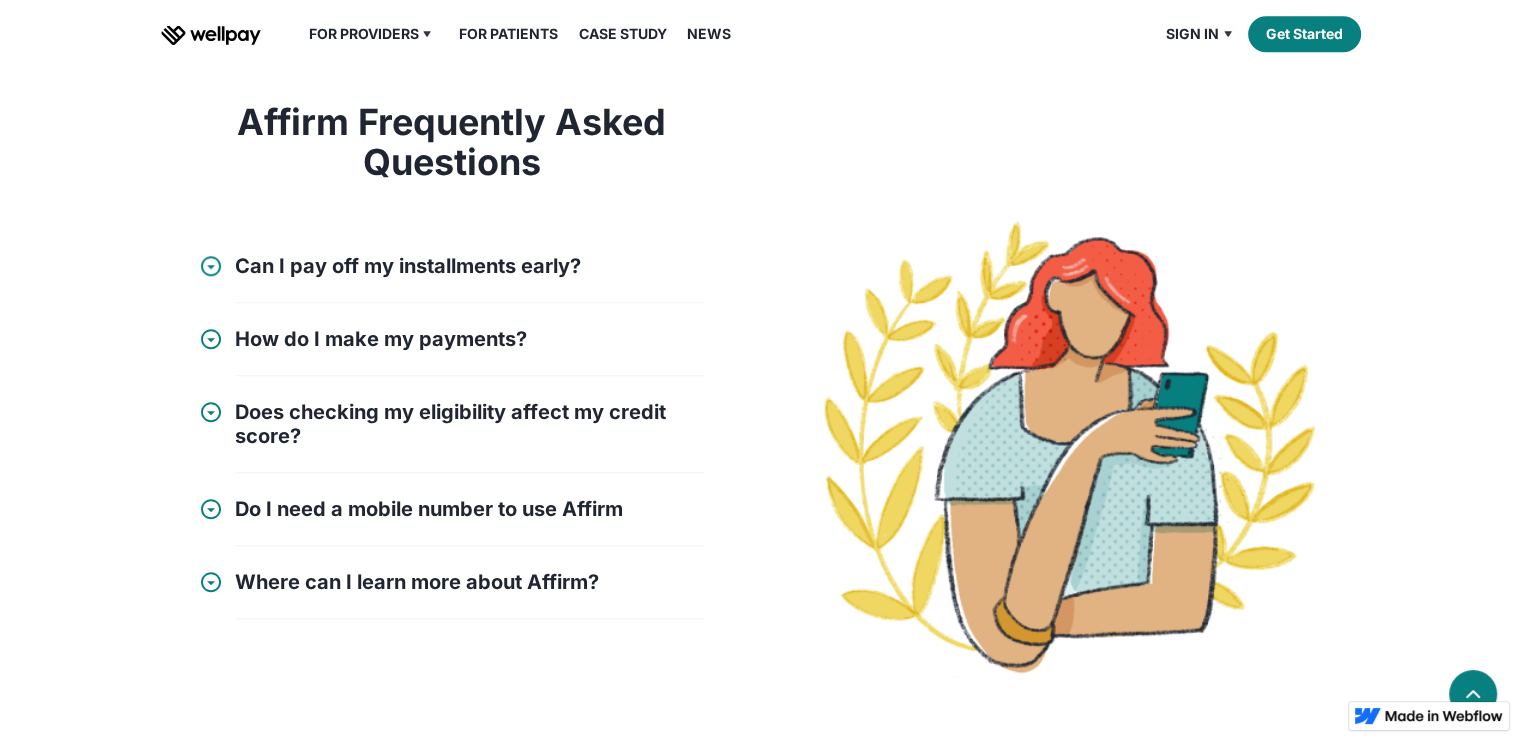 click at bounding box center (211, 339) 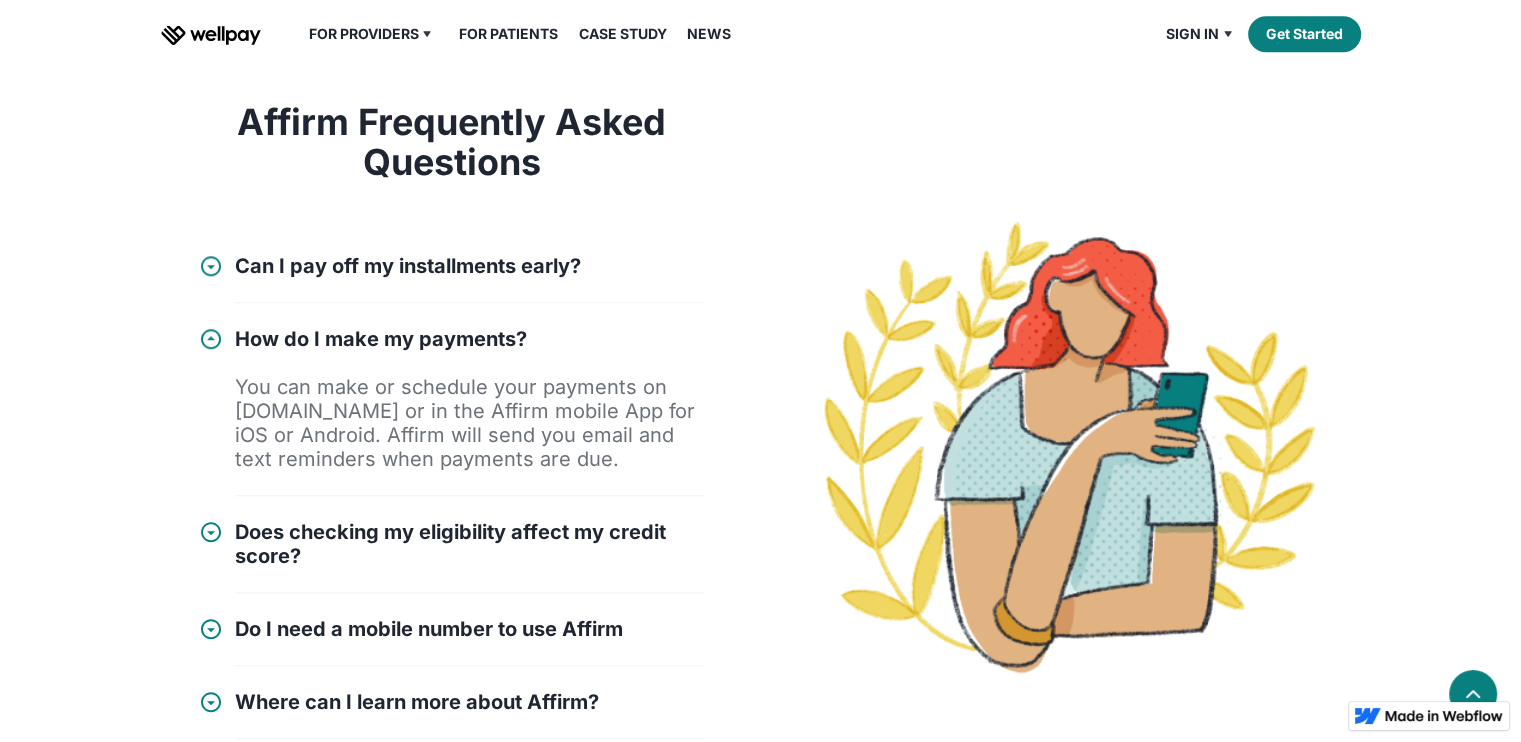 click at bounding box center [211, 339] 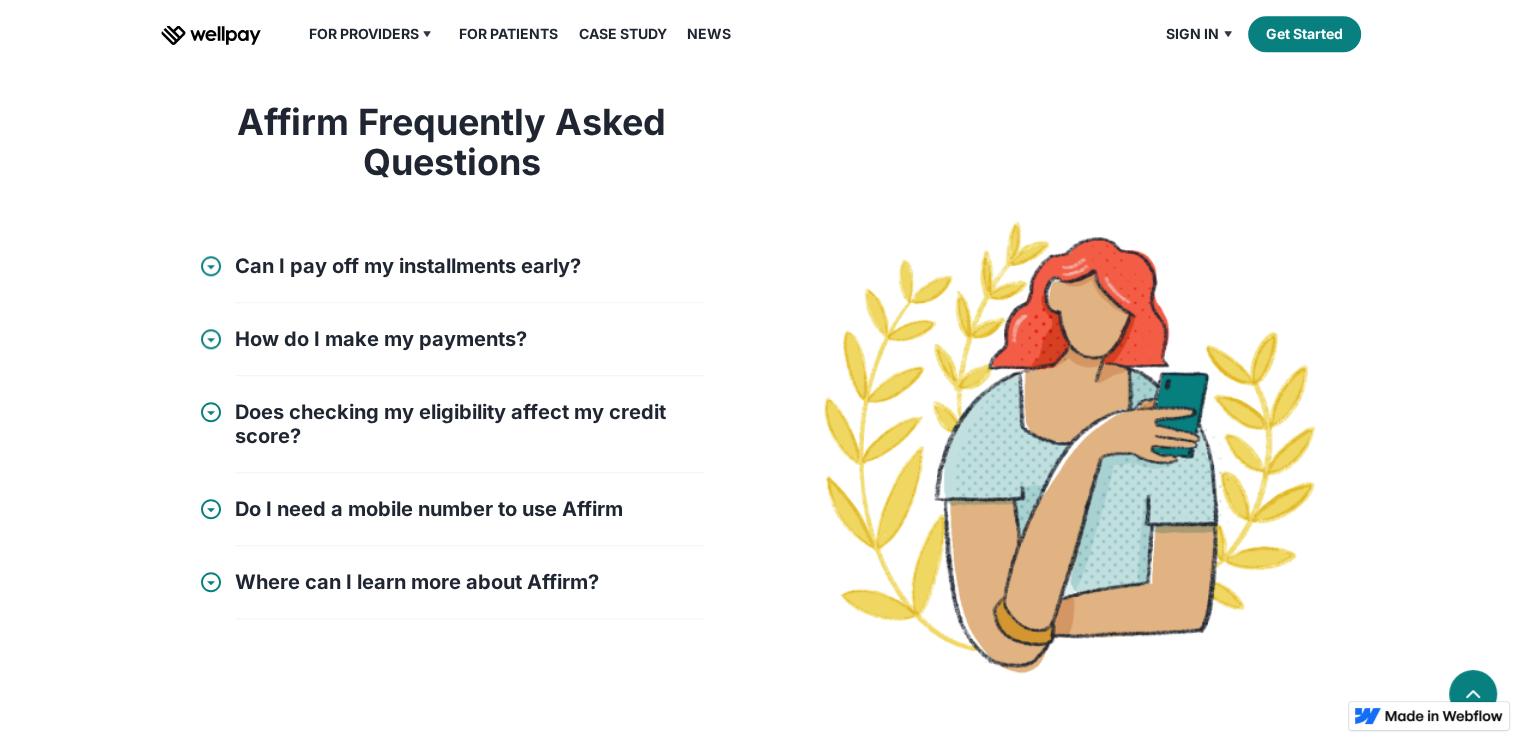click at bounding box center [211, 412] 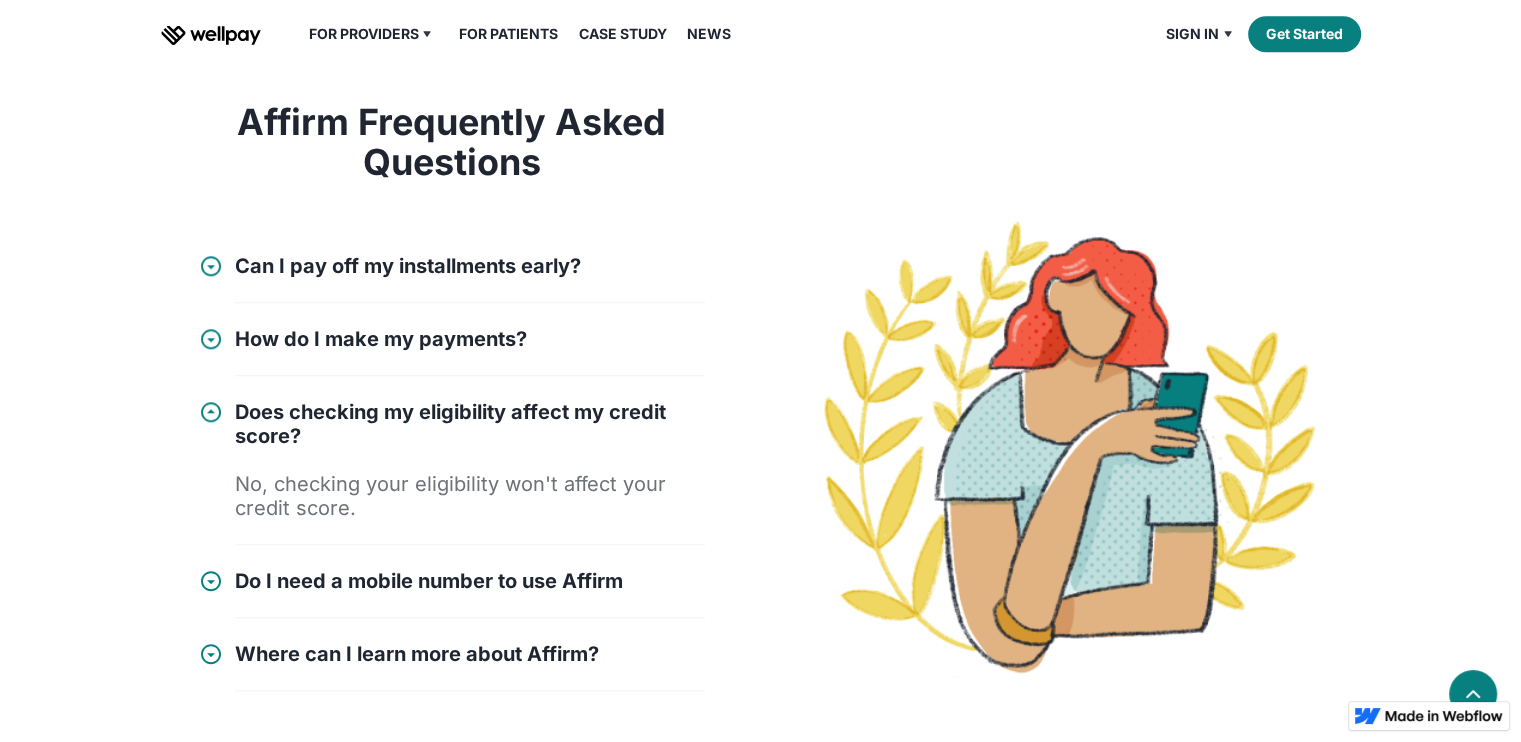 click at bounding box center (211, 412) 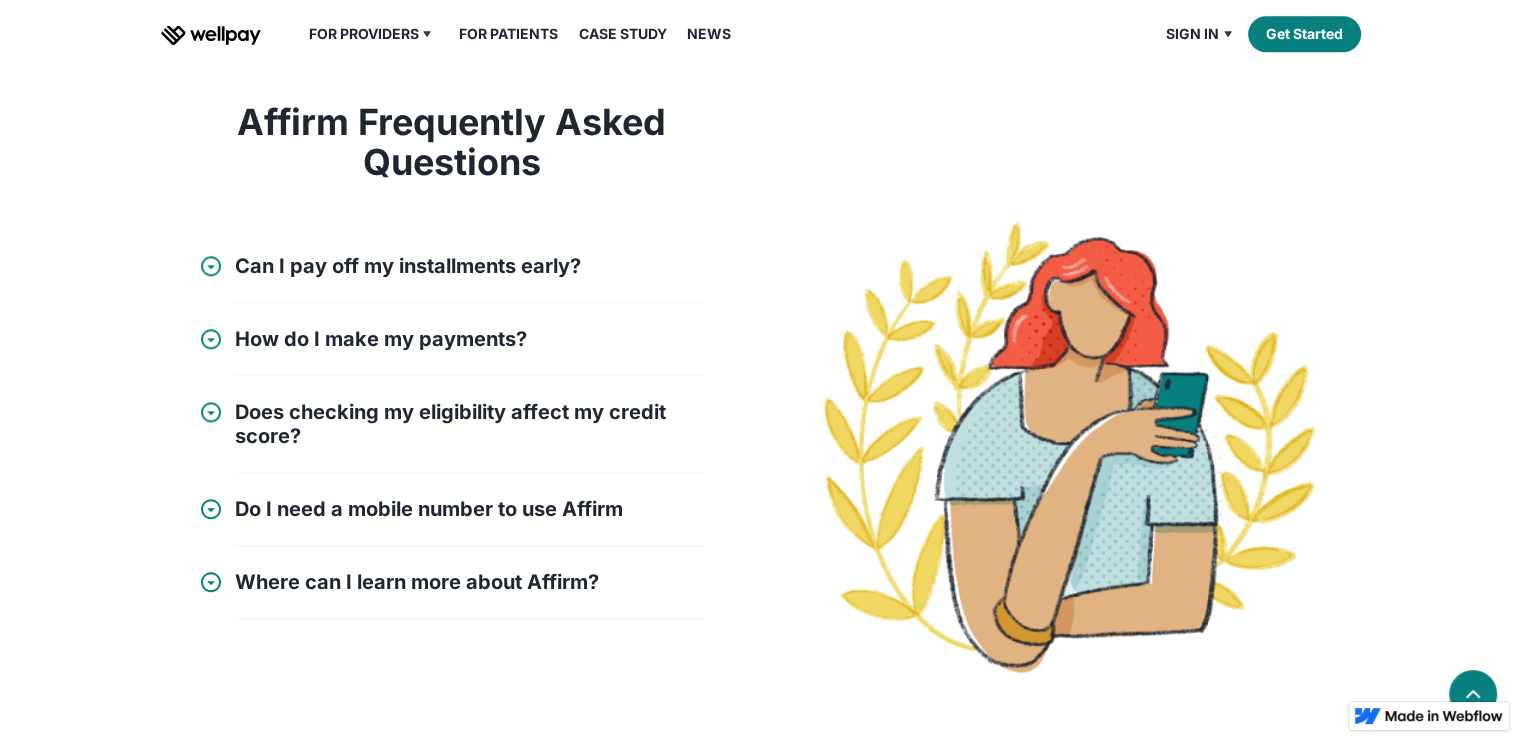 click on "Do I need a mobile number to use Affirm Yes, you'll need a mobile number from the U.S. or U.S. territories. This helps Affirm verify it's really you who is creating your account and signing in." at bounding box center (452, 521) 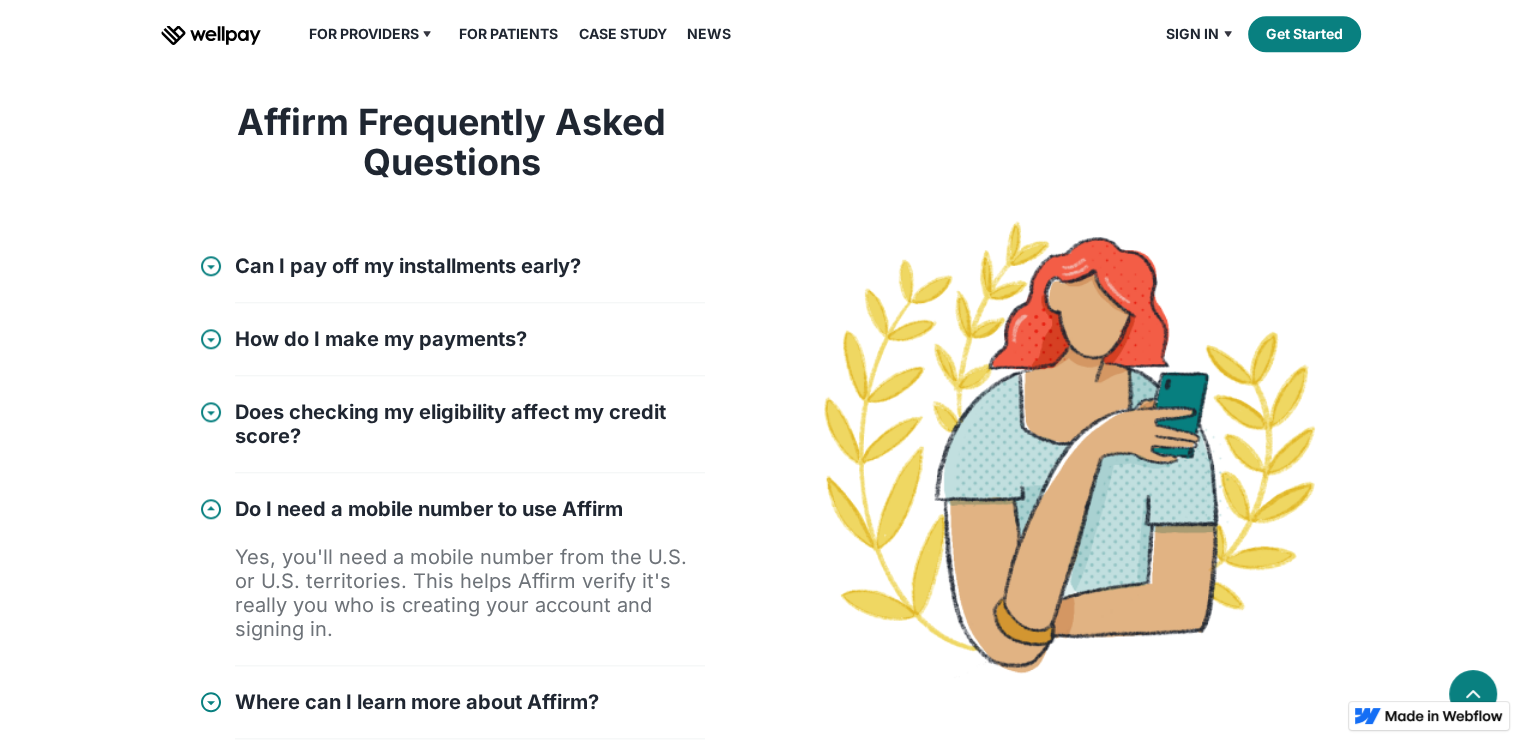 click on "Do I need a mobile number to use Affirm Yes, you'll need a mobile number from the U.S. or U.S. territories. This helps Affirm verify it's really you who is creating your account and signing in." at bounding box center [452, 581] 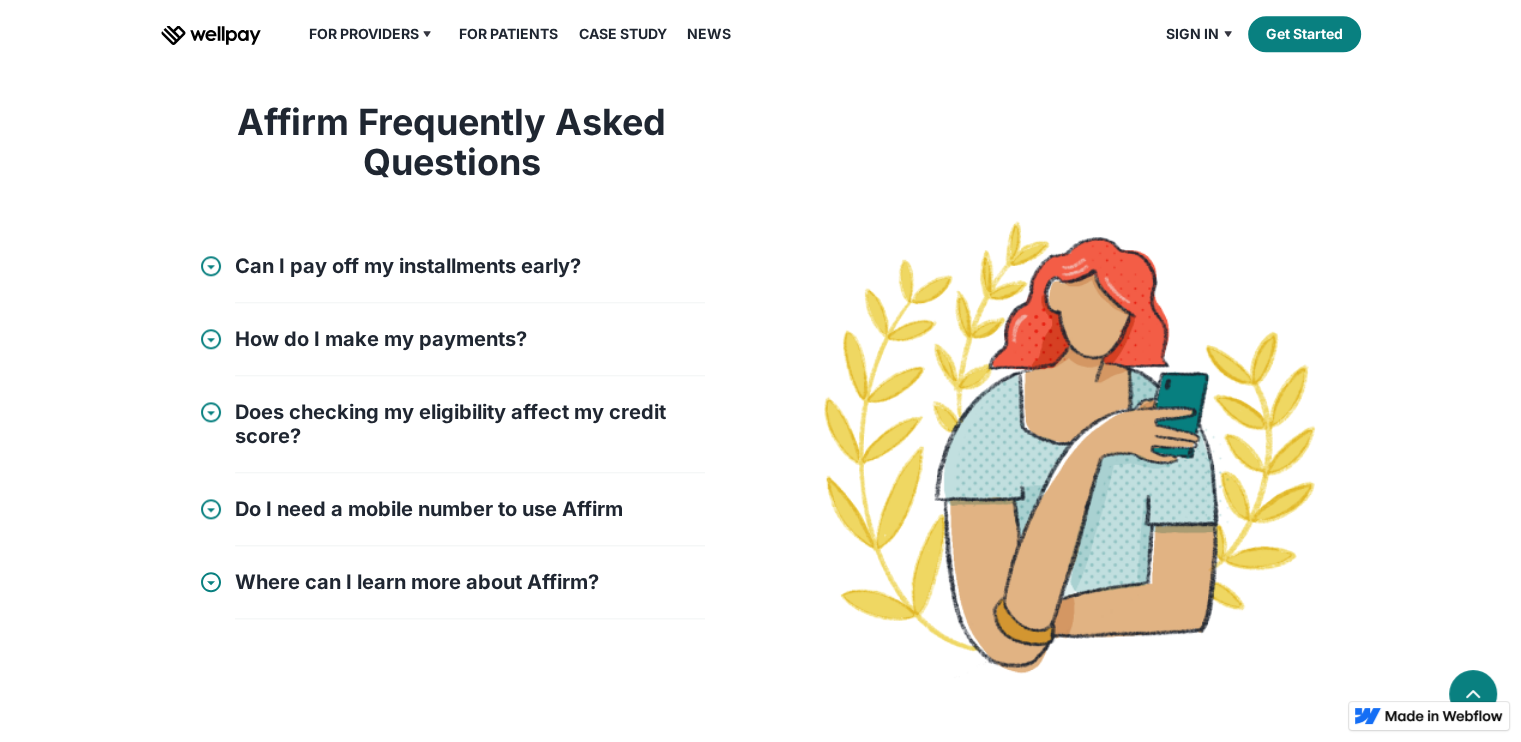 click at bounding box center [211, 582] 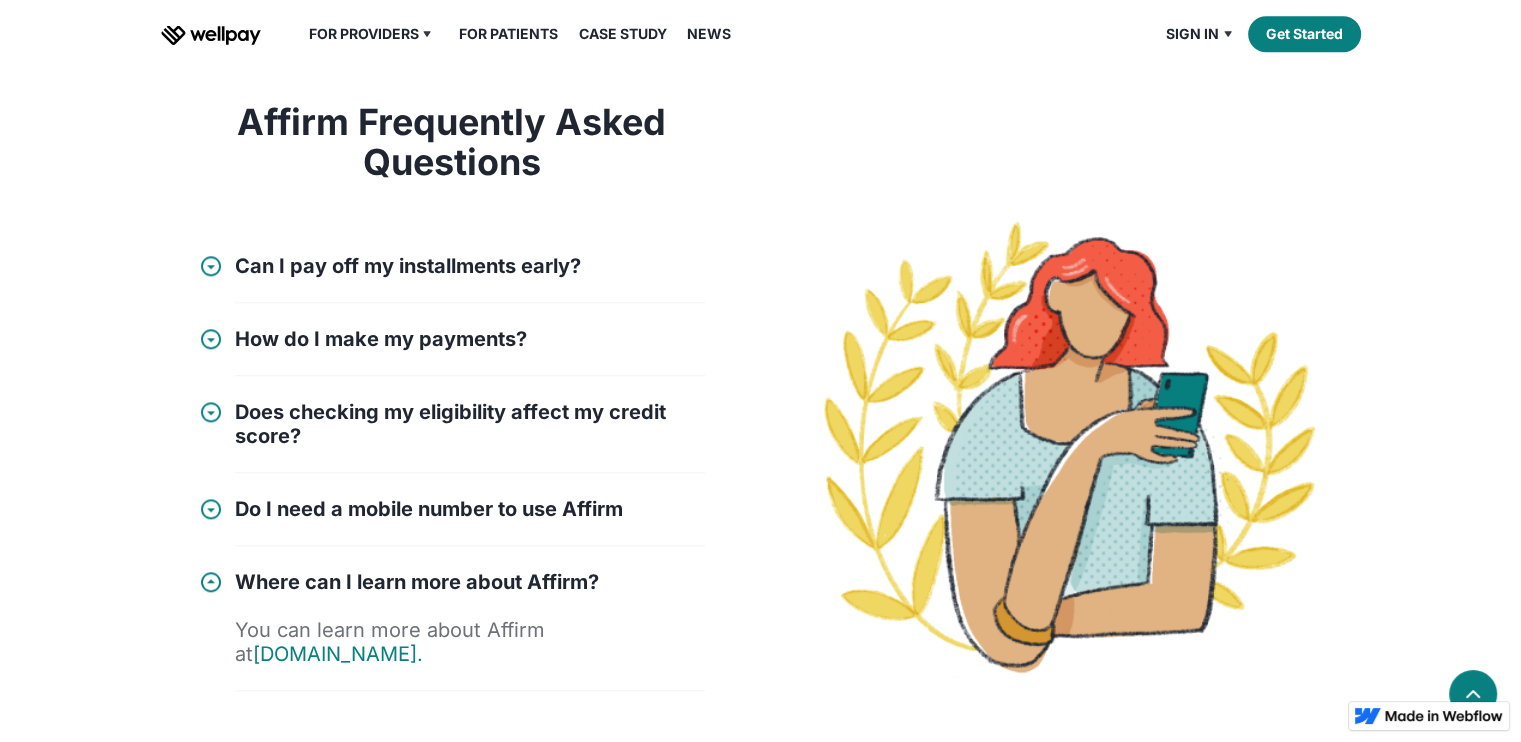 click at bounding box center (211, 582) 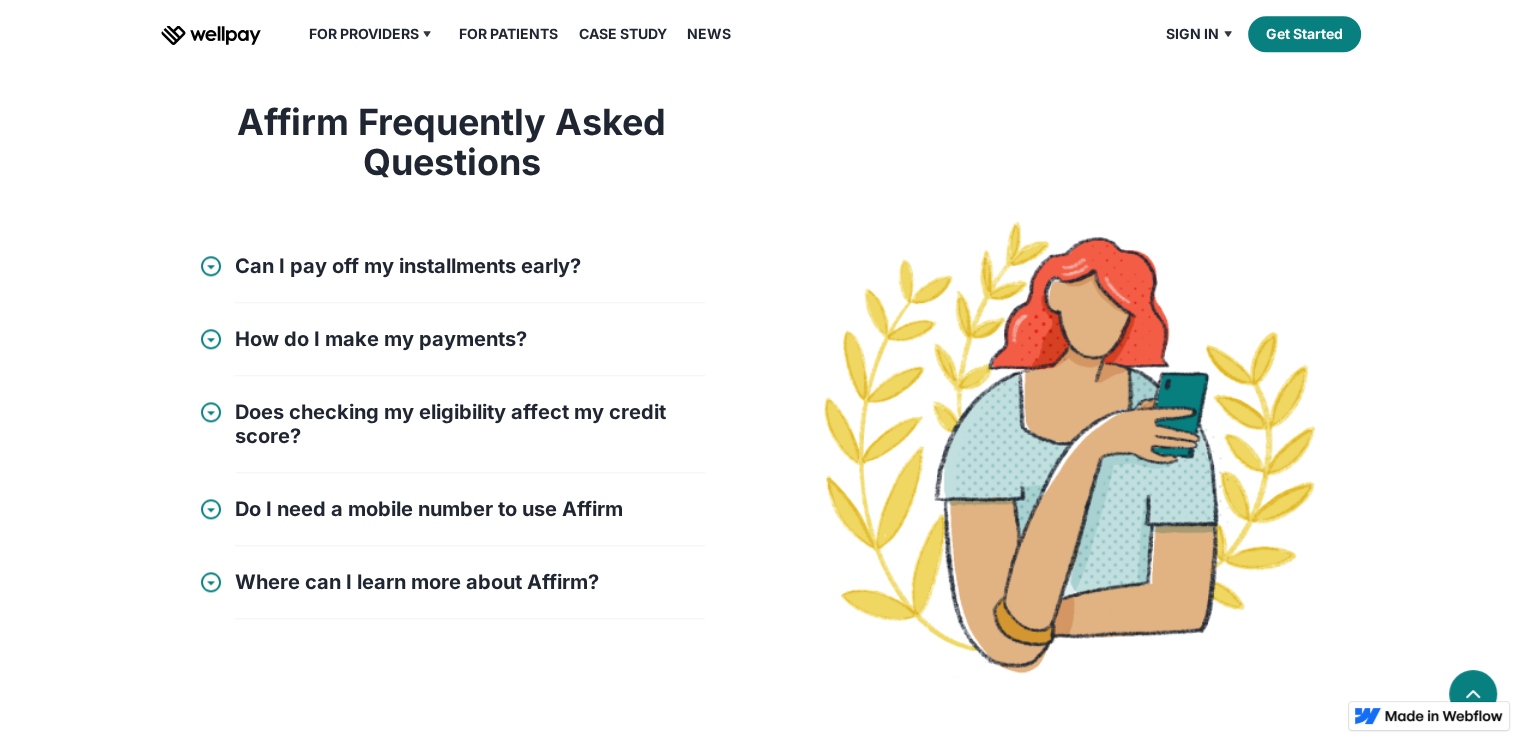 click at bounding box center (211, 339) 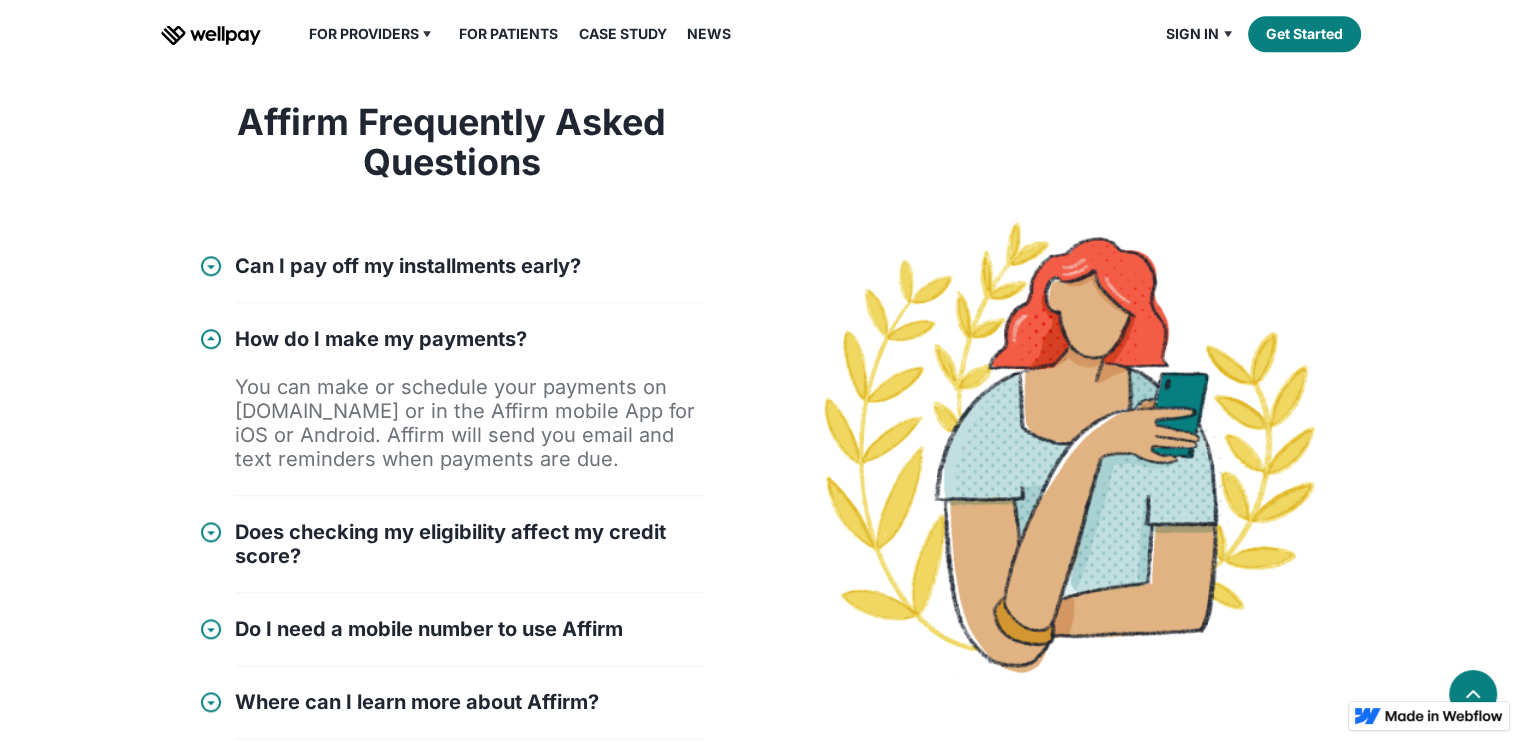 click at bounding box center [211, 339] 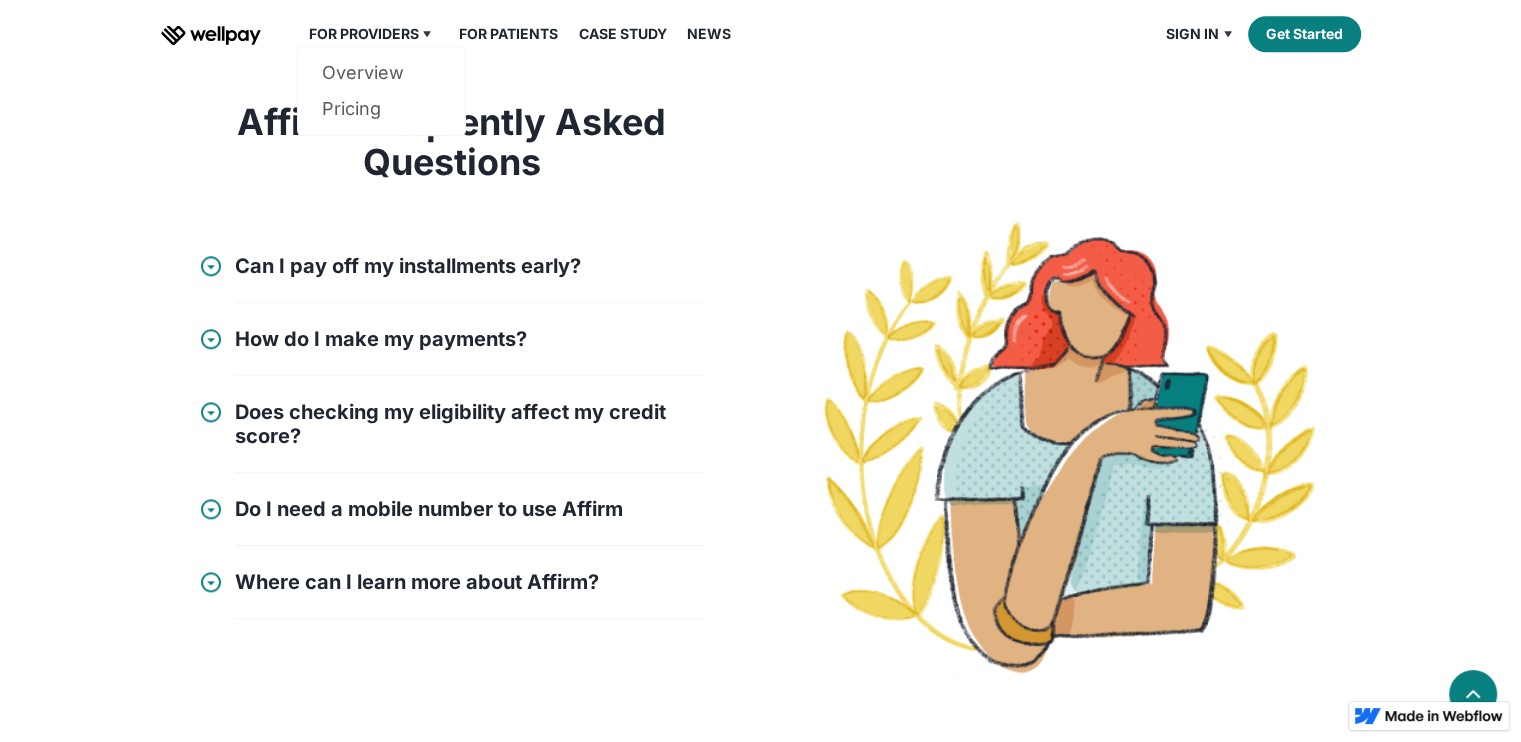 click on "For Providers" at bounding box center (364, 34) 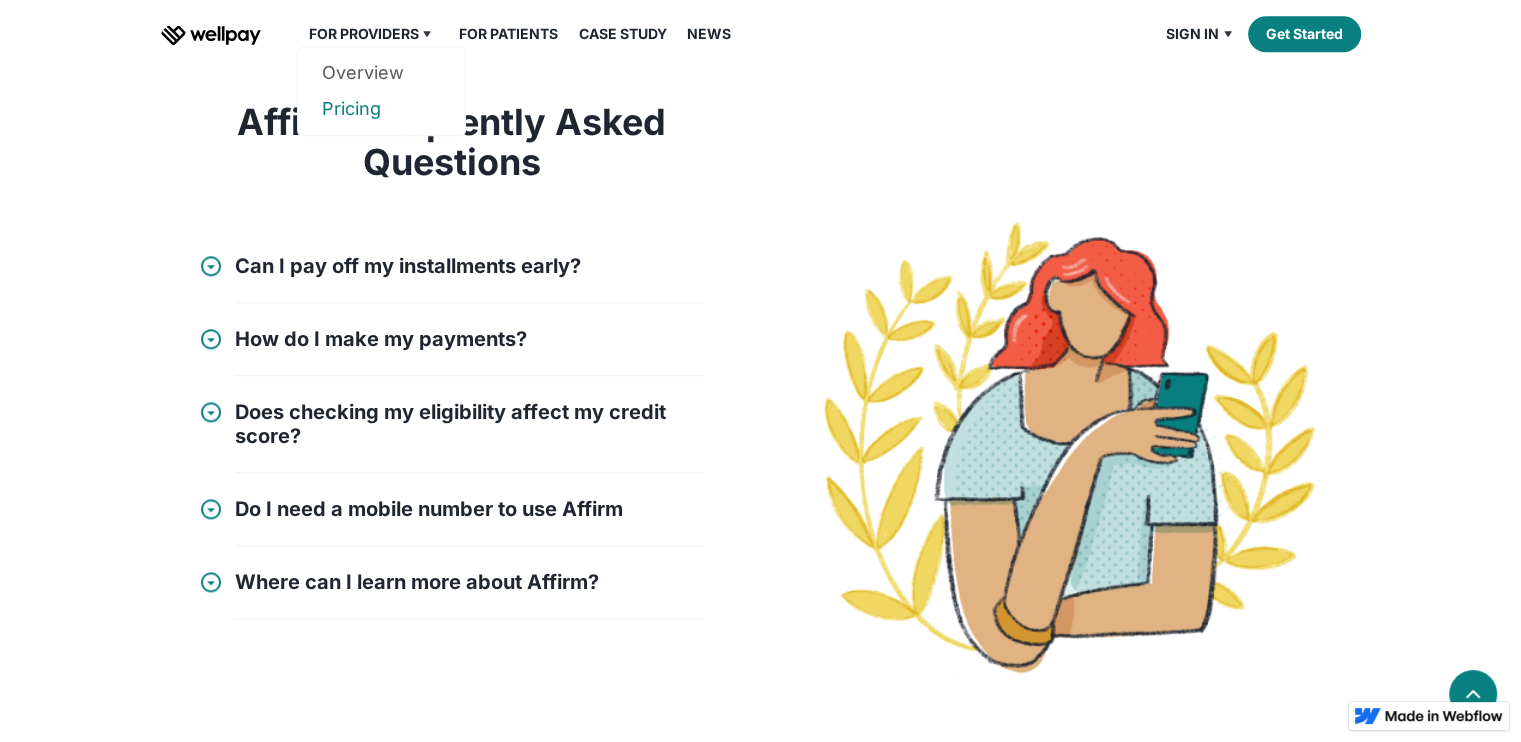 click on "Pricing" at bounding box center (381, 109) 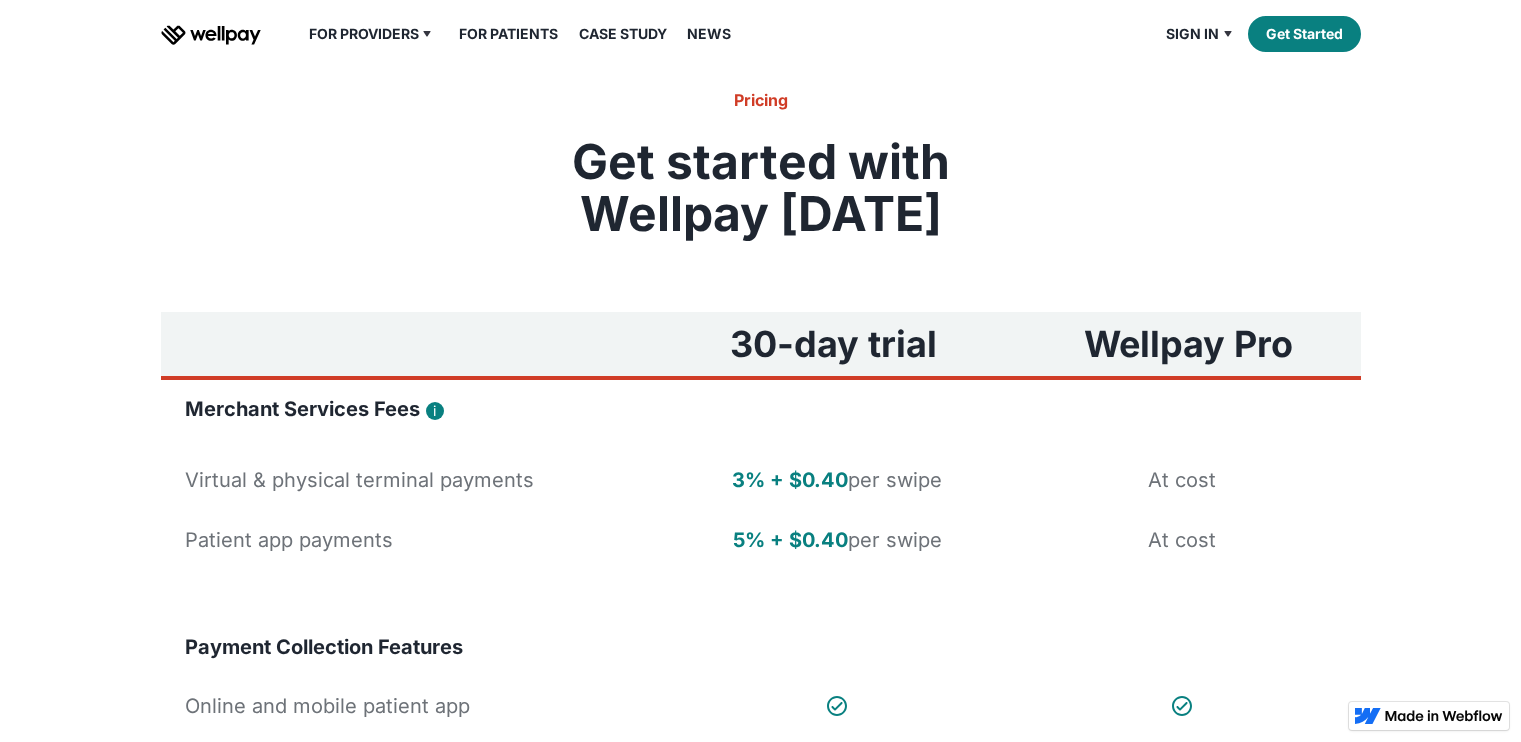 scroll, scrollTop: 0, scrollLeft: 0, axis: both 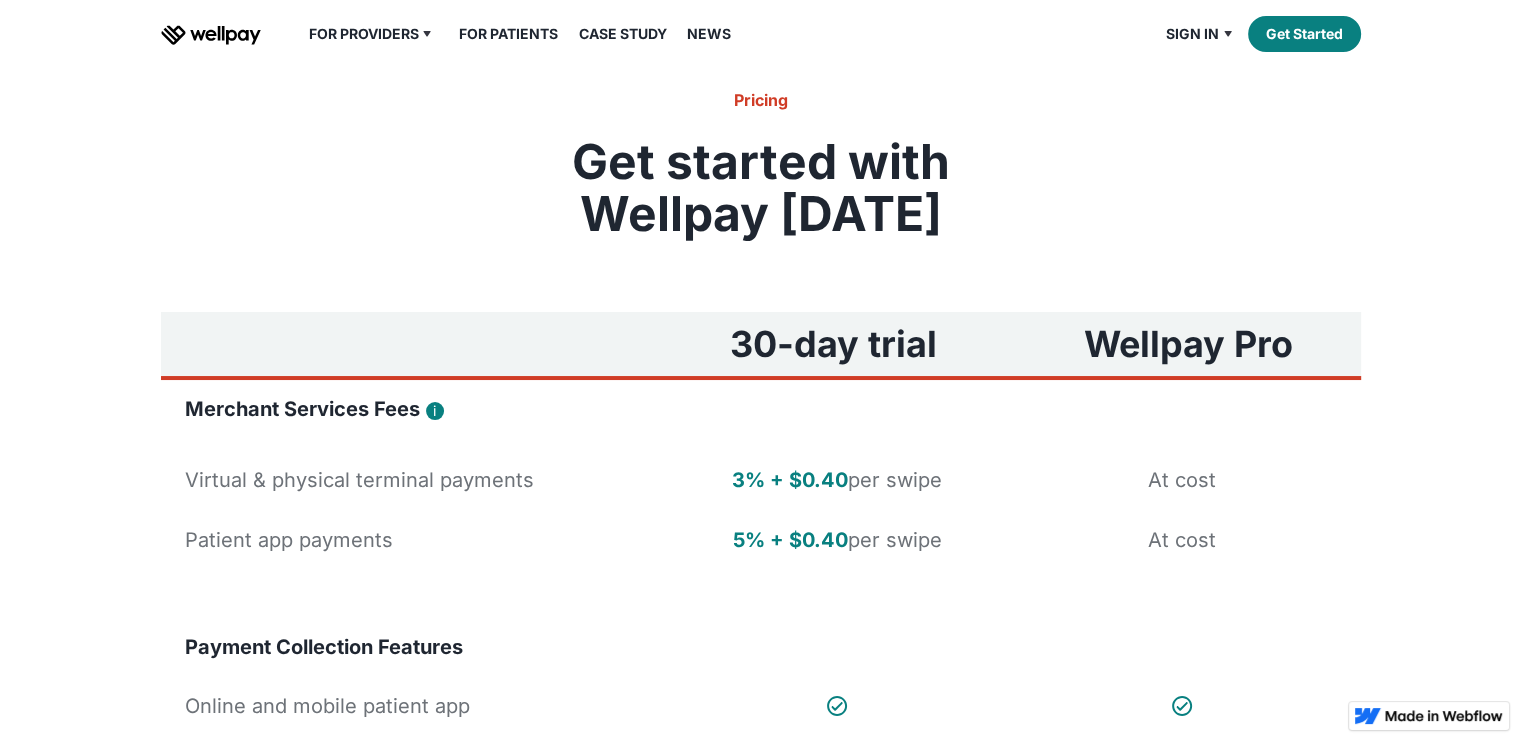 drag, startPoint x: 1534, startPoint y: 111, endPoint x: 1535, endPoint y: 143, distance: 32.01562 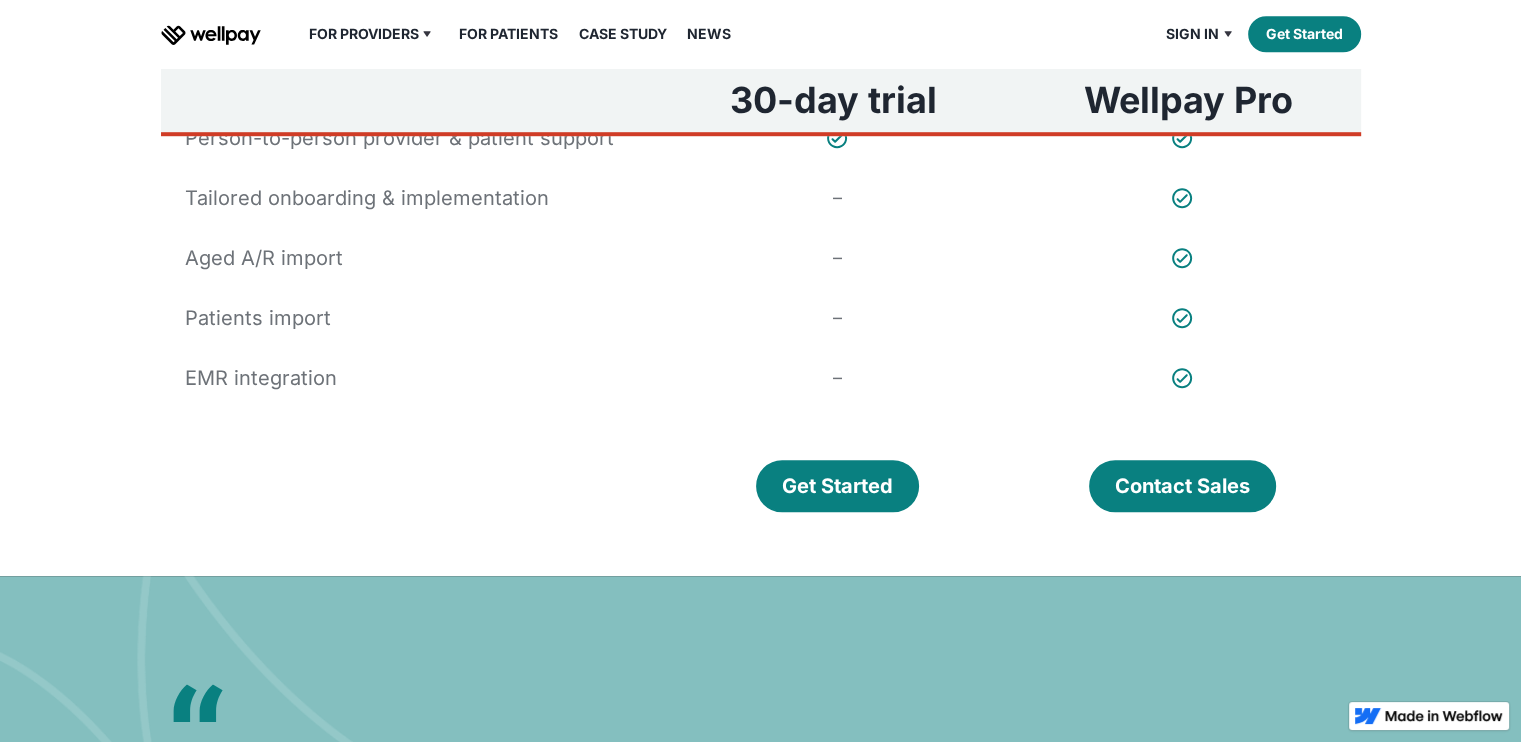 scroll, scrollTop: 0, scrollLeft: 0, axis: both 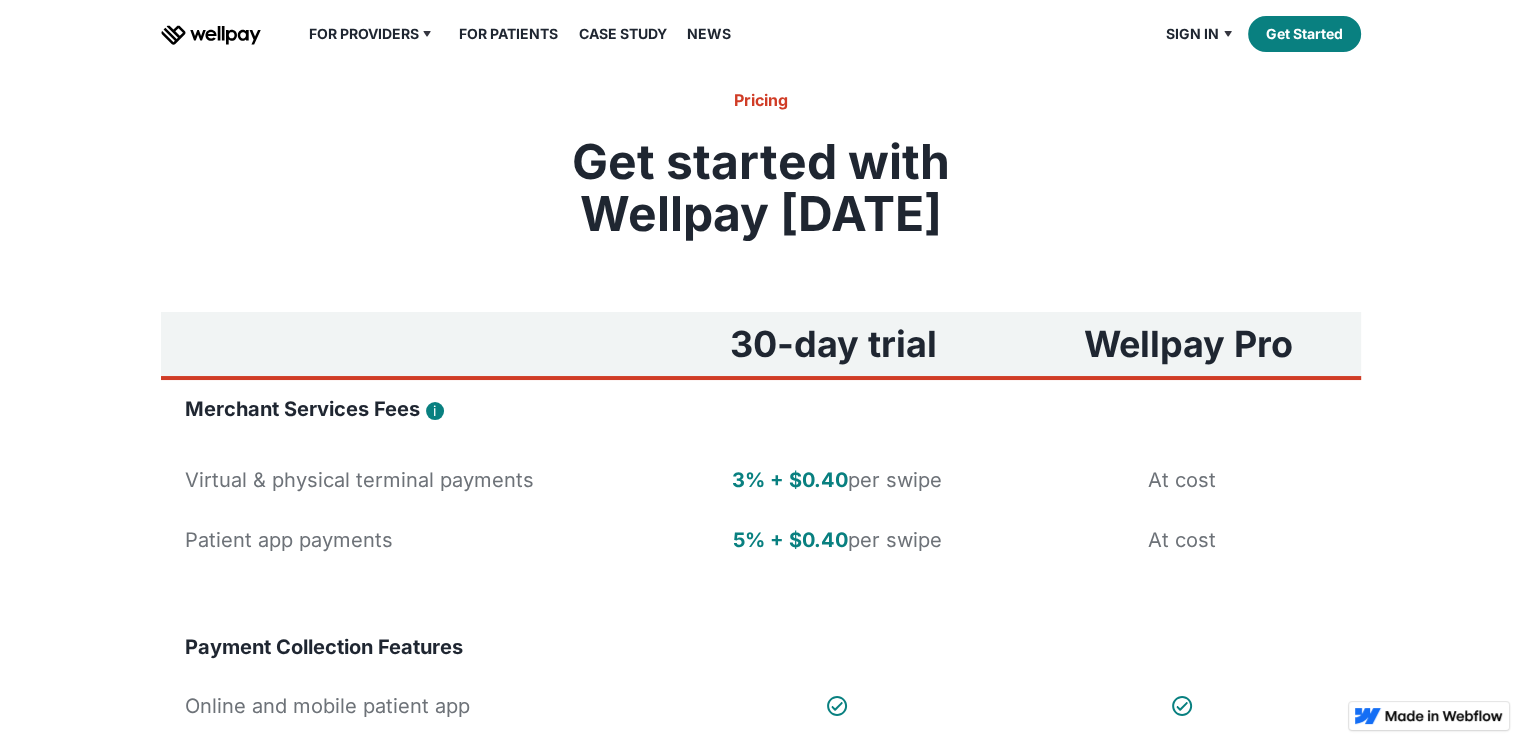 click on "For Patients" at bounding box center [508, 34] 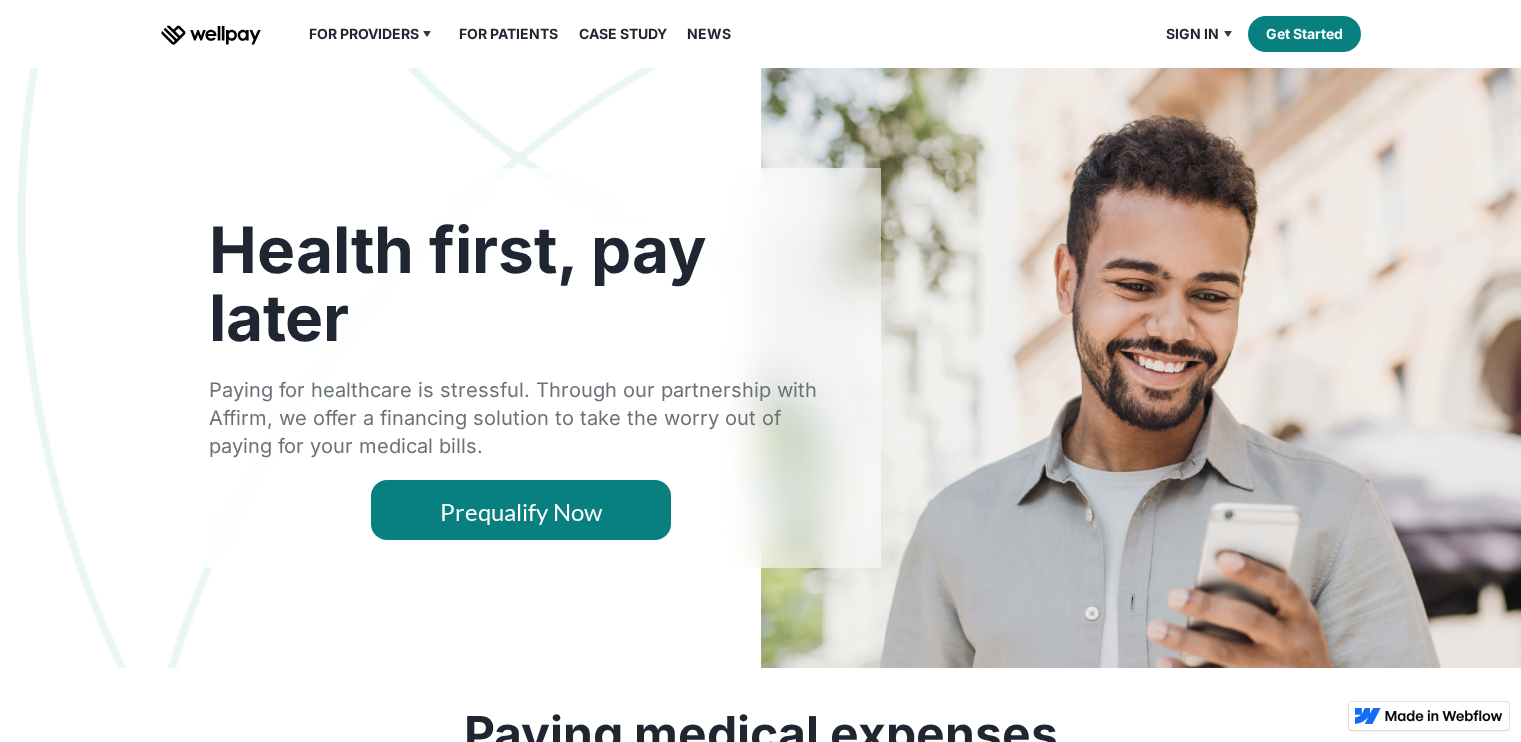 scroll, scrollTop: 0, scrollLeft: 0, axis: both 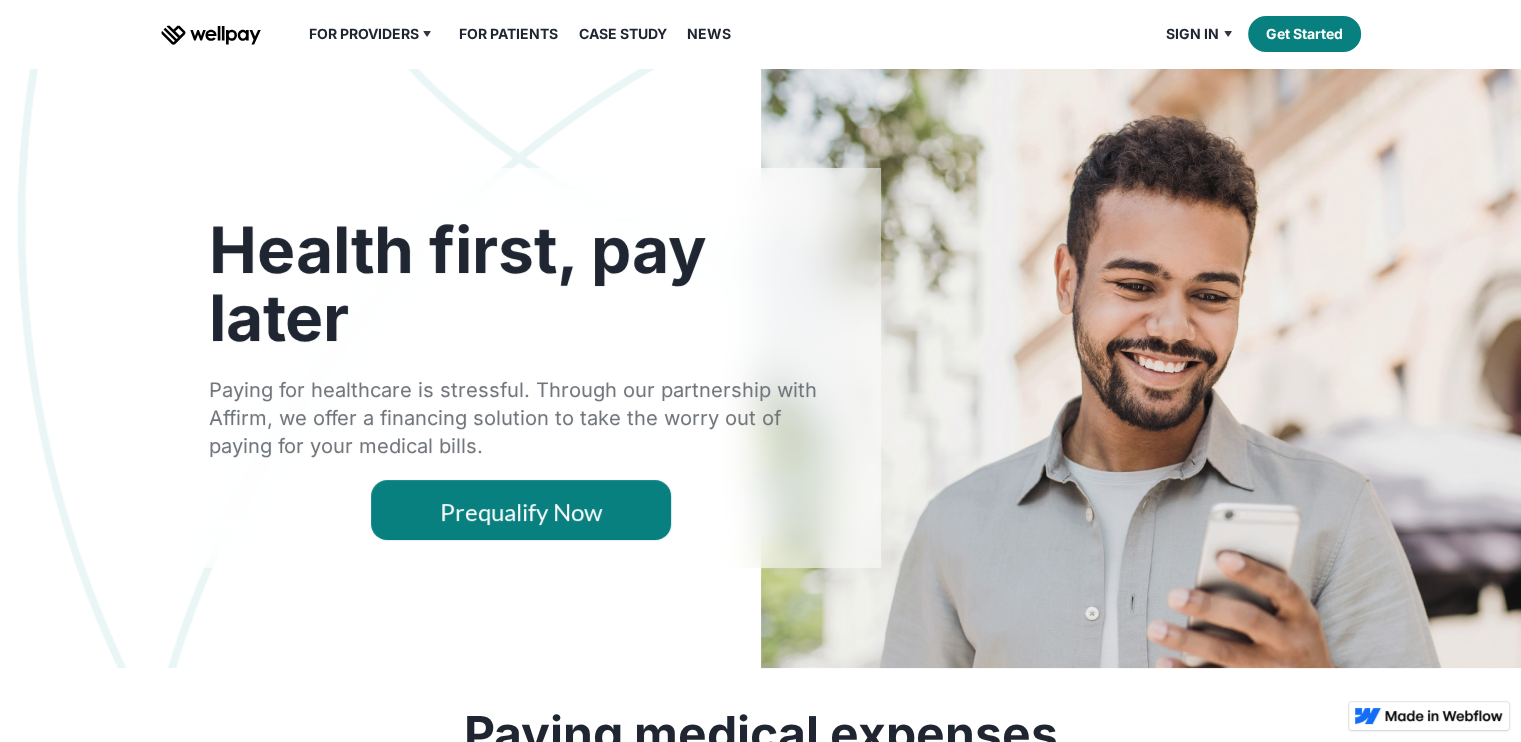 click on "News" at bounding box center (709, 34) 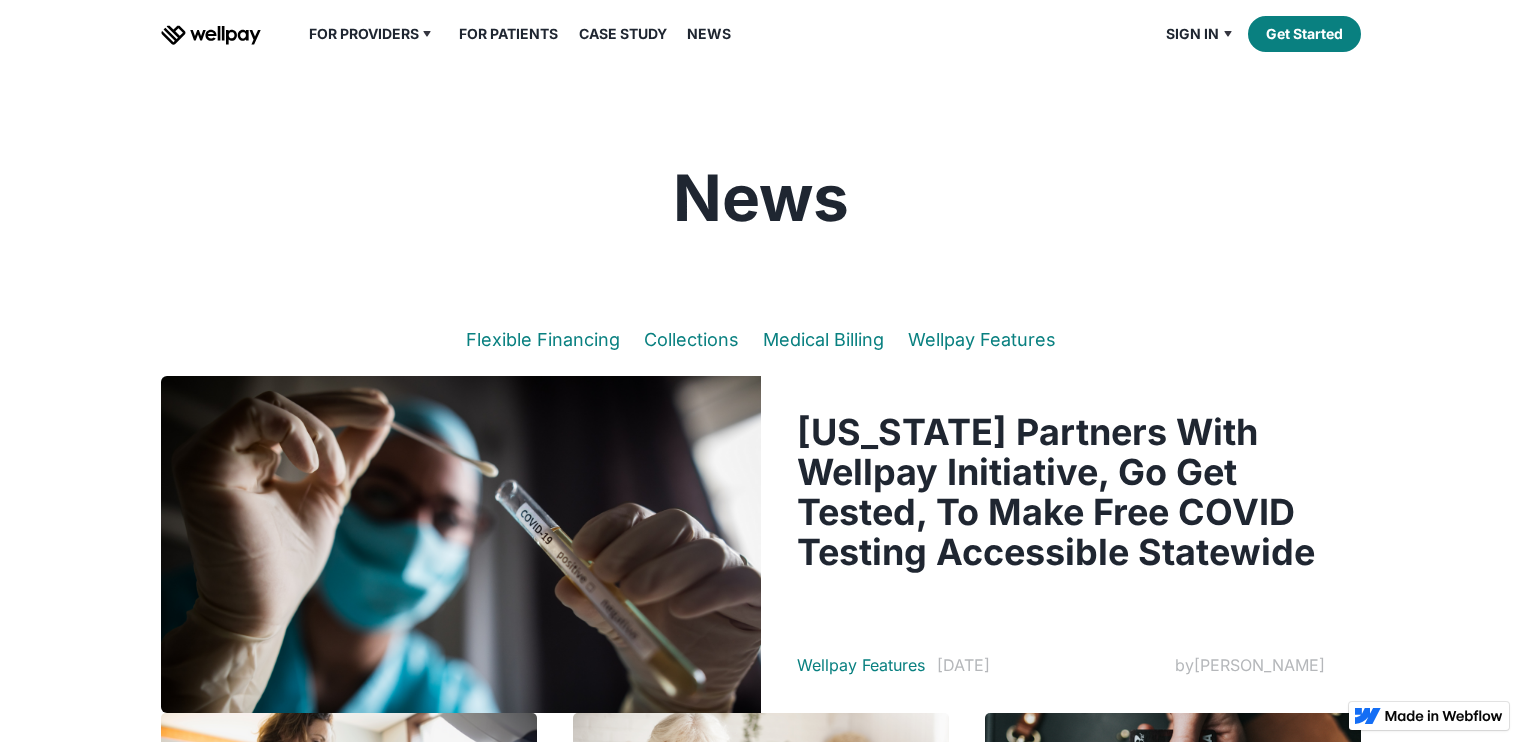 scroll, scrollTop: 0, scrollLeft: 0, axis: both 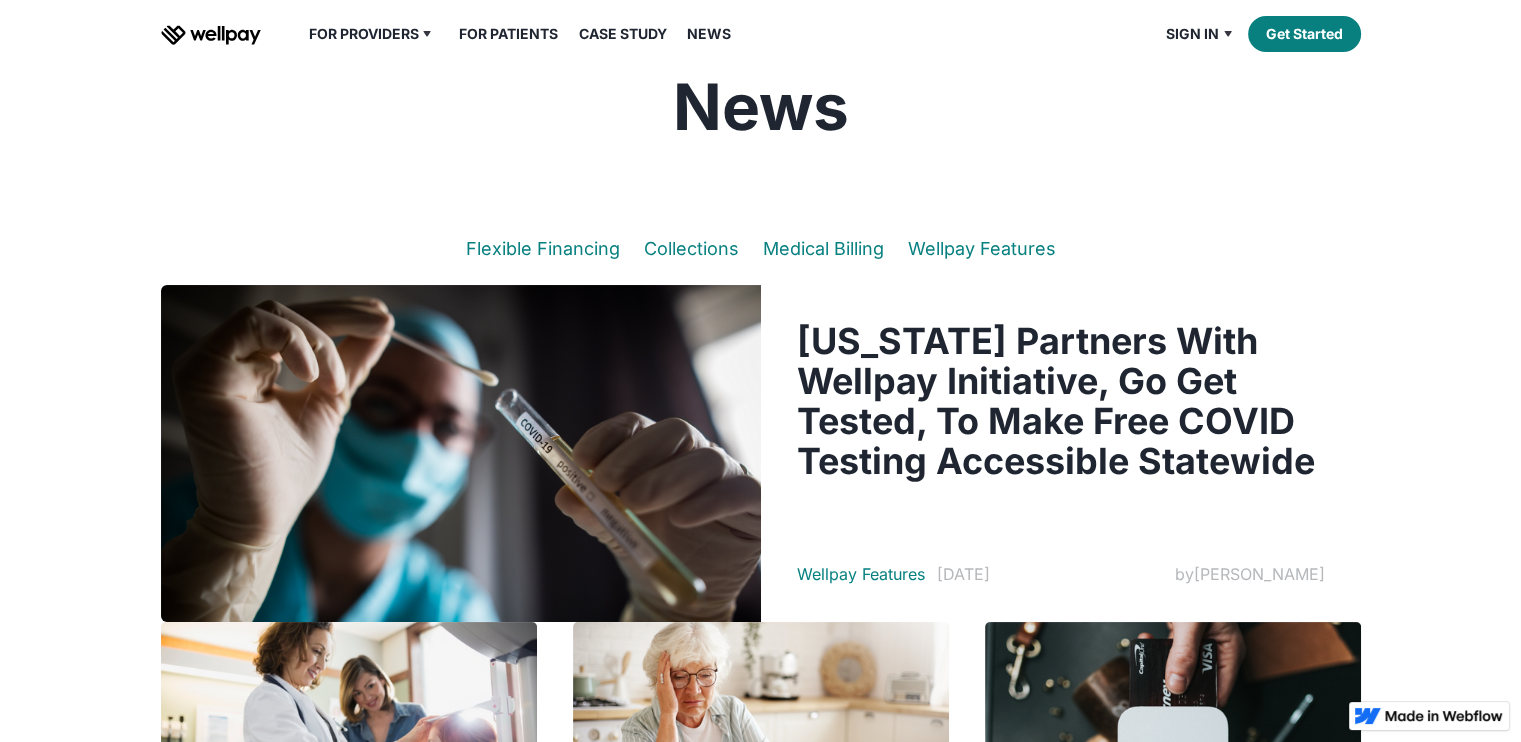 click on "Flexible Financing" at bounding box center [543, 248] 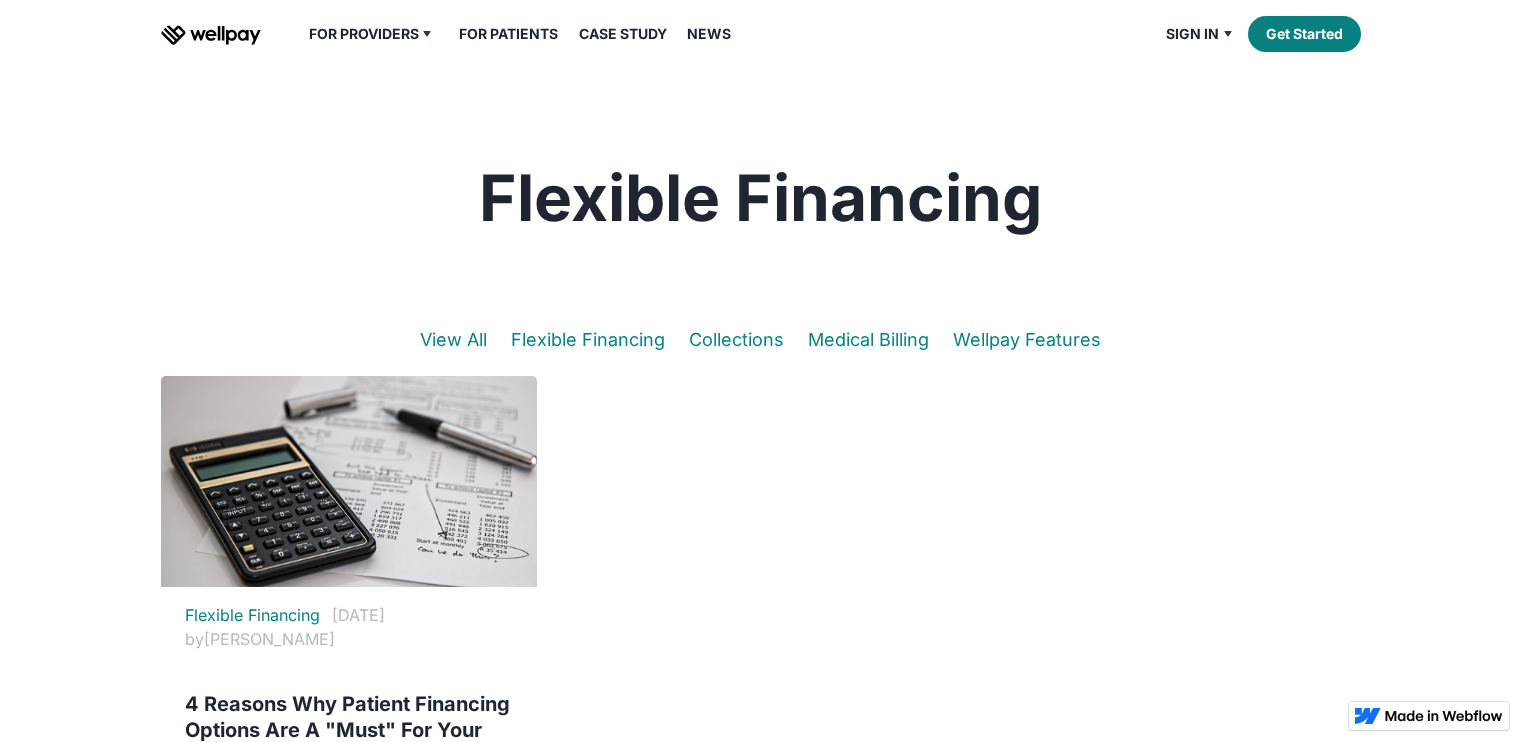 scroll, scrollTop: 0, scrollLeft: 0, axis: both 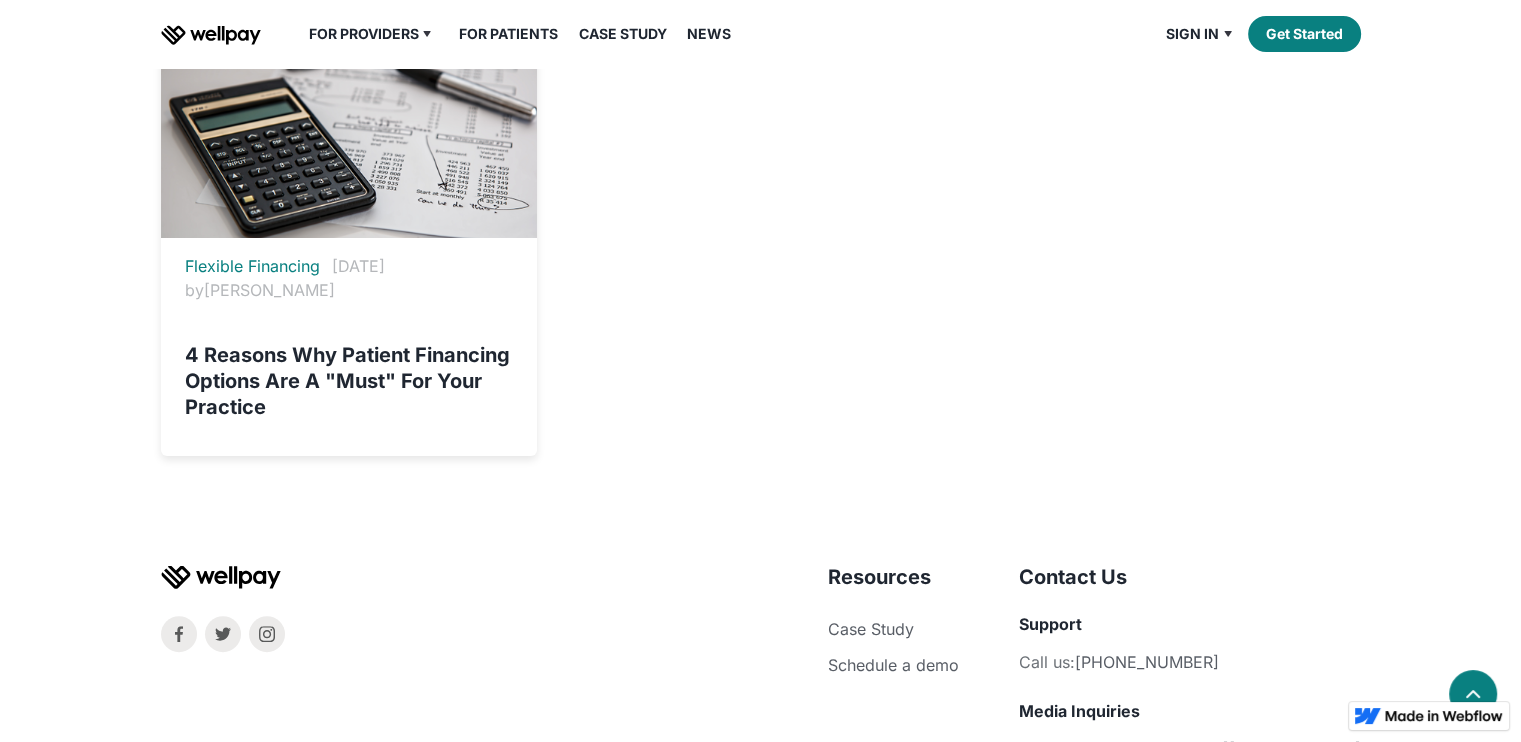 click on "4 Reasons Why Patient Financing Options Are A "Must" For Your Practice" at bounding box center [349, 381] 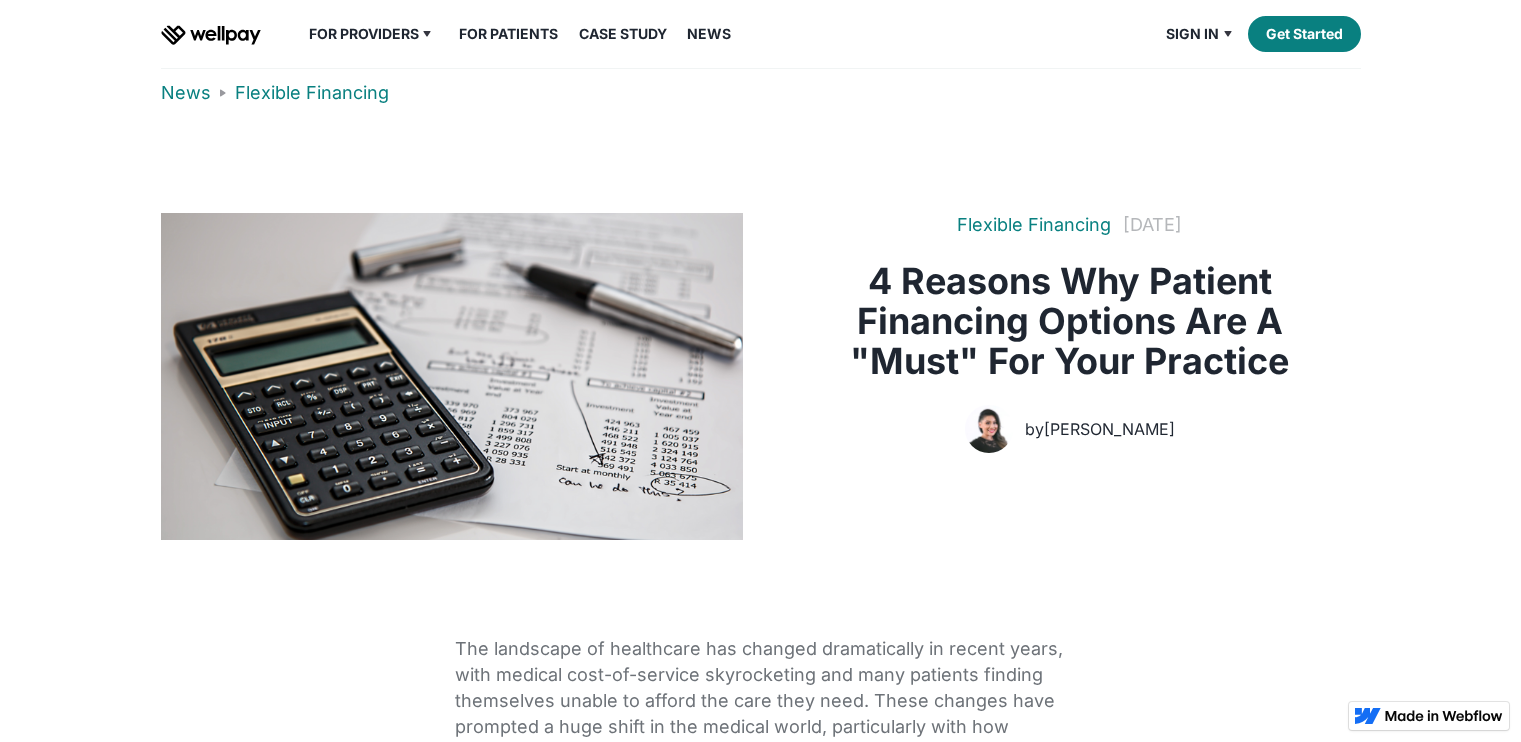 scroll, scrollTop: 0, scrollLeft: 0, axis: both 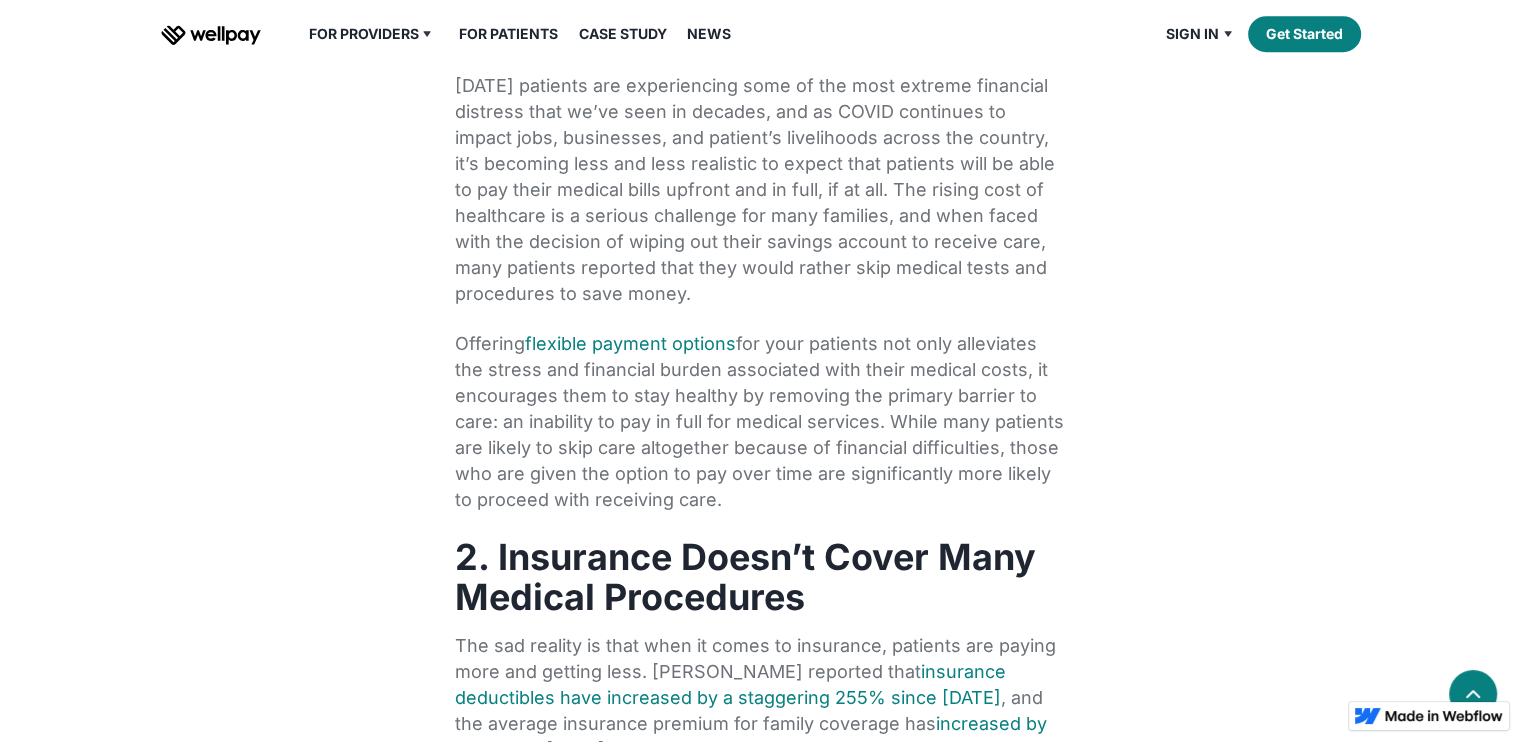 click on "flexible payment options" at bounding box center (630, 343) 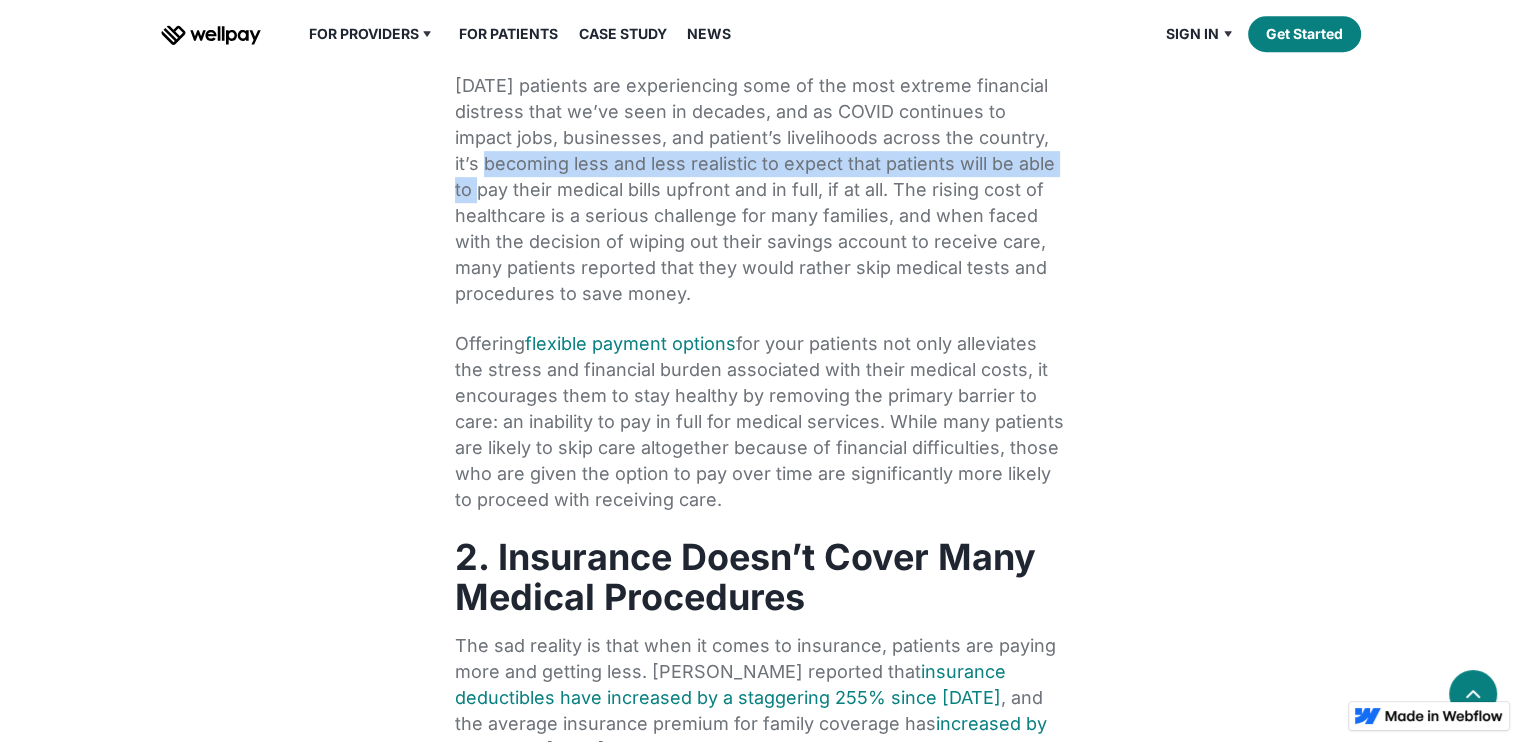 drag, startPoint x: 1526, startPoint y: 265, endPoint x: 1531, endPoint y: 181, distance: 84.14868 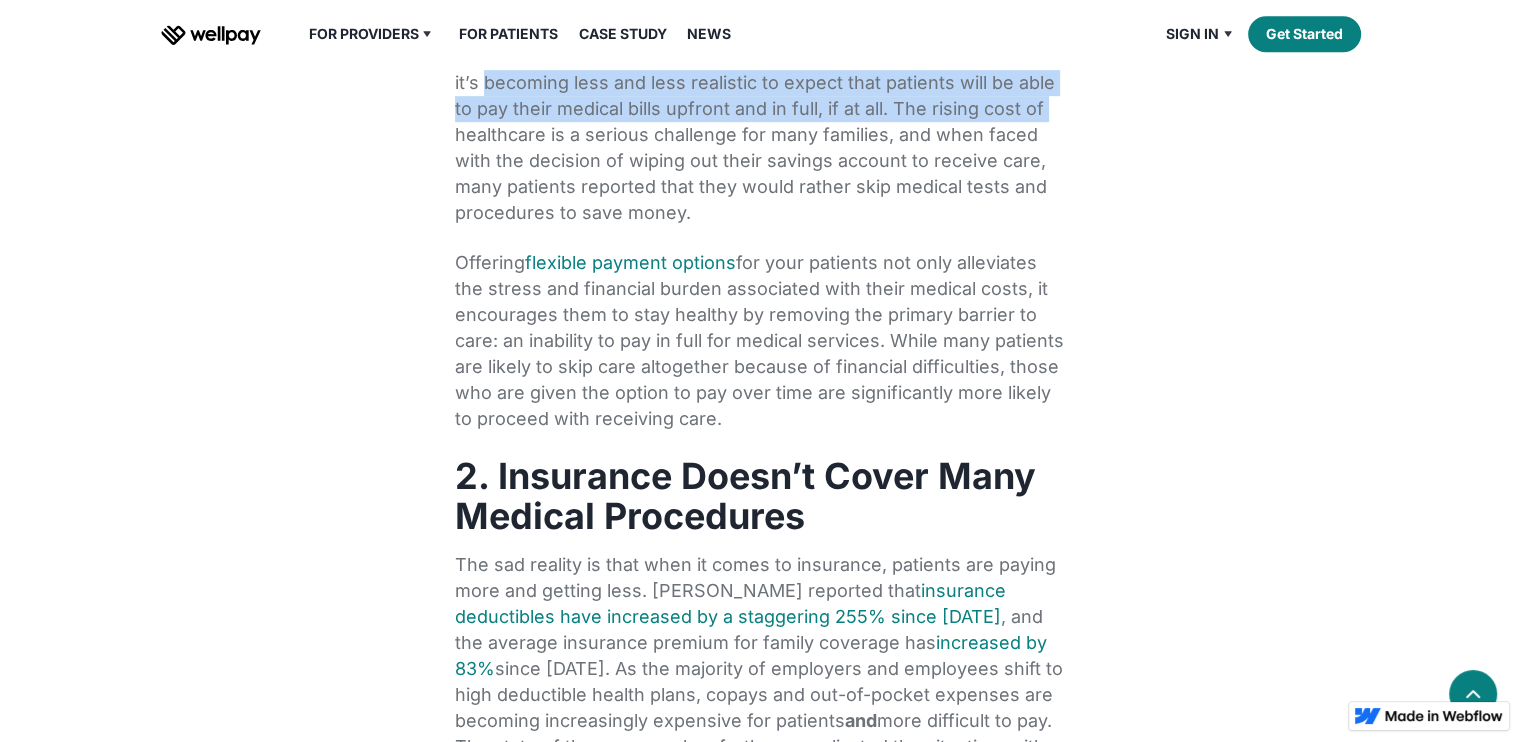 scroll, scrollTop: 1139, scrollLeft: 0, axis: vertical 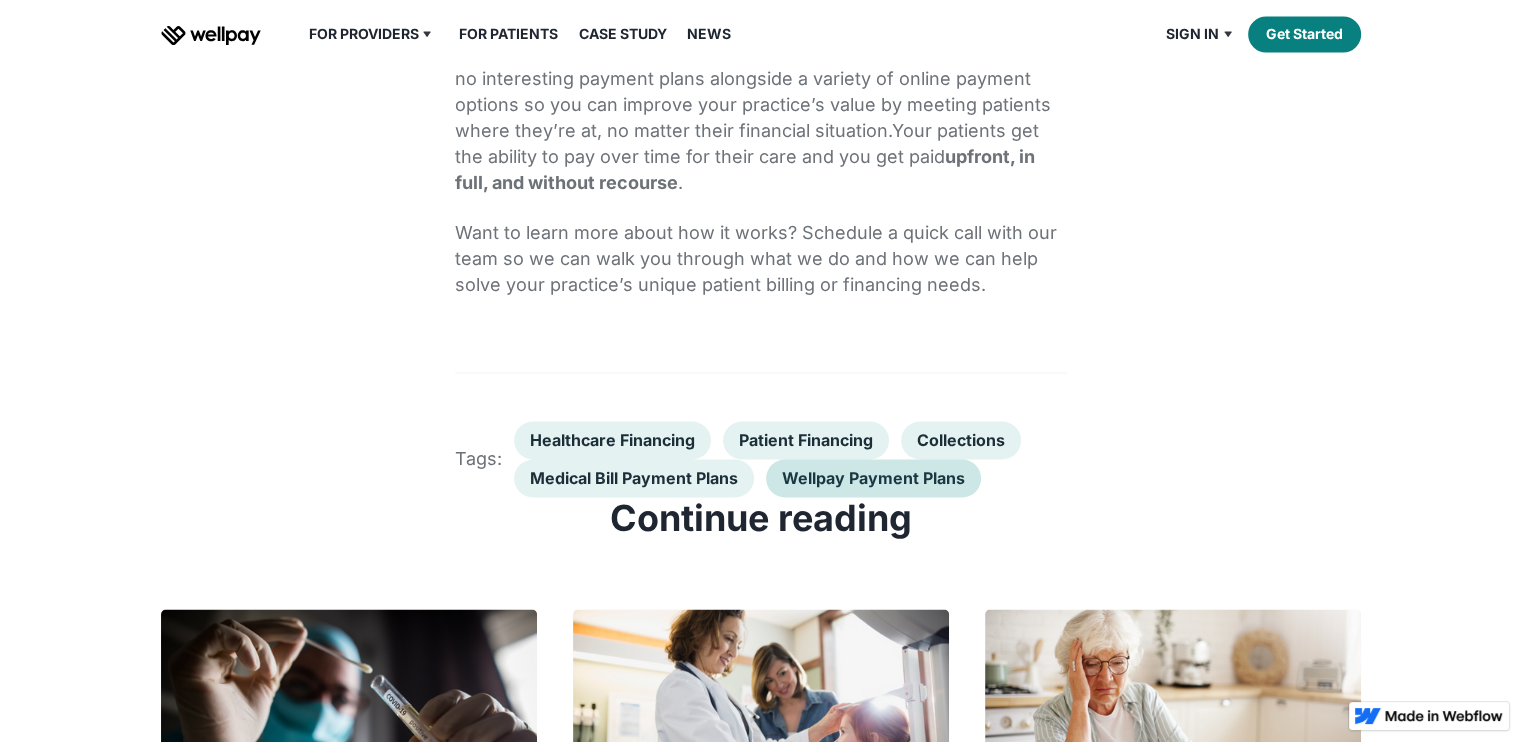 click at bounding box center (873, 478) 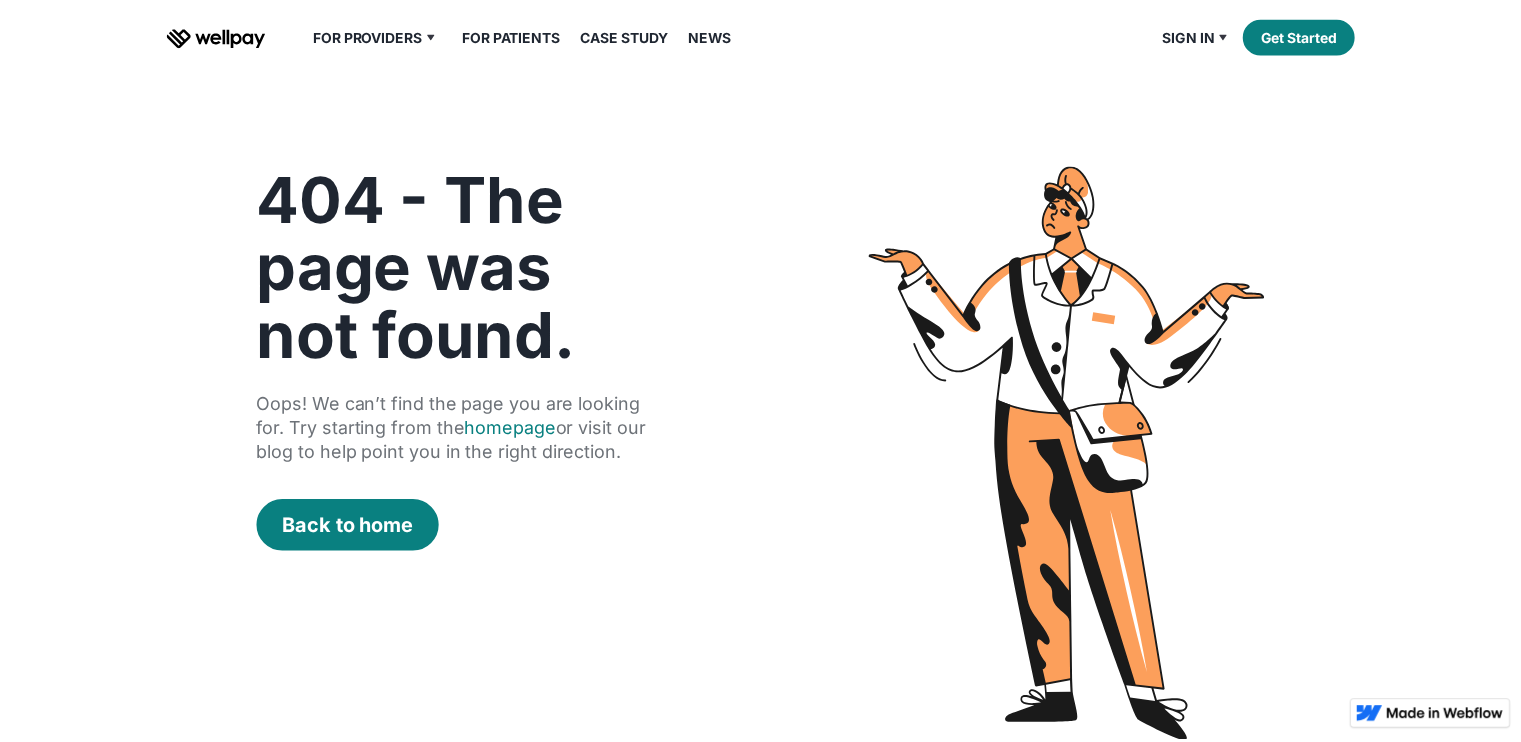 scroll, scrollTop: 0, scrollLeft: 0, axis: both 